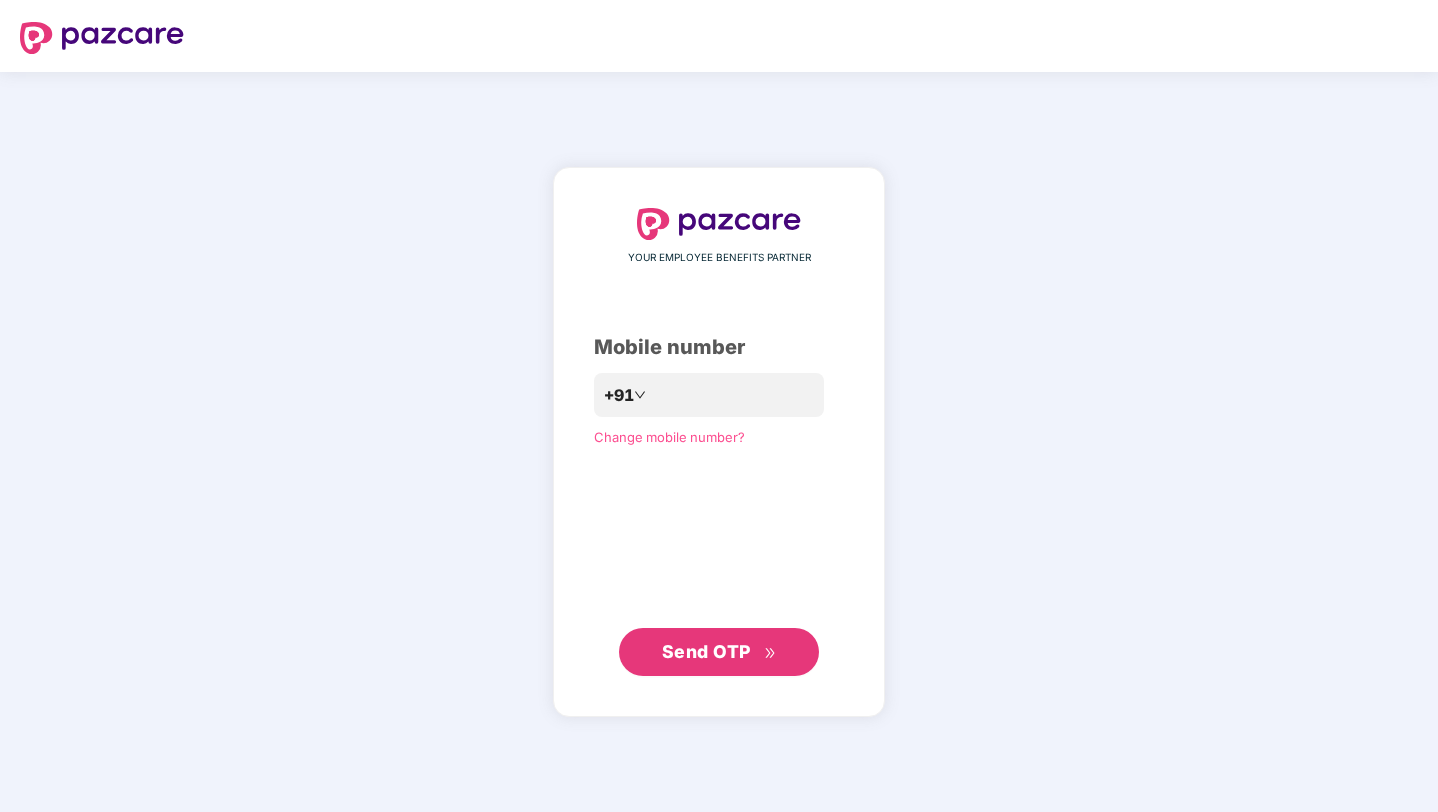 scroll, scrollTop: 0, scrollLeft: 0, axis: both 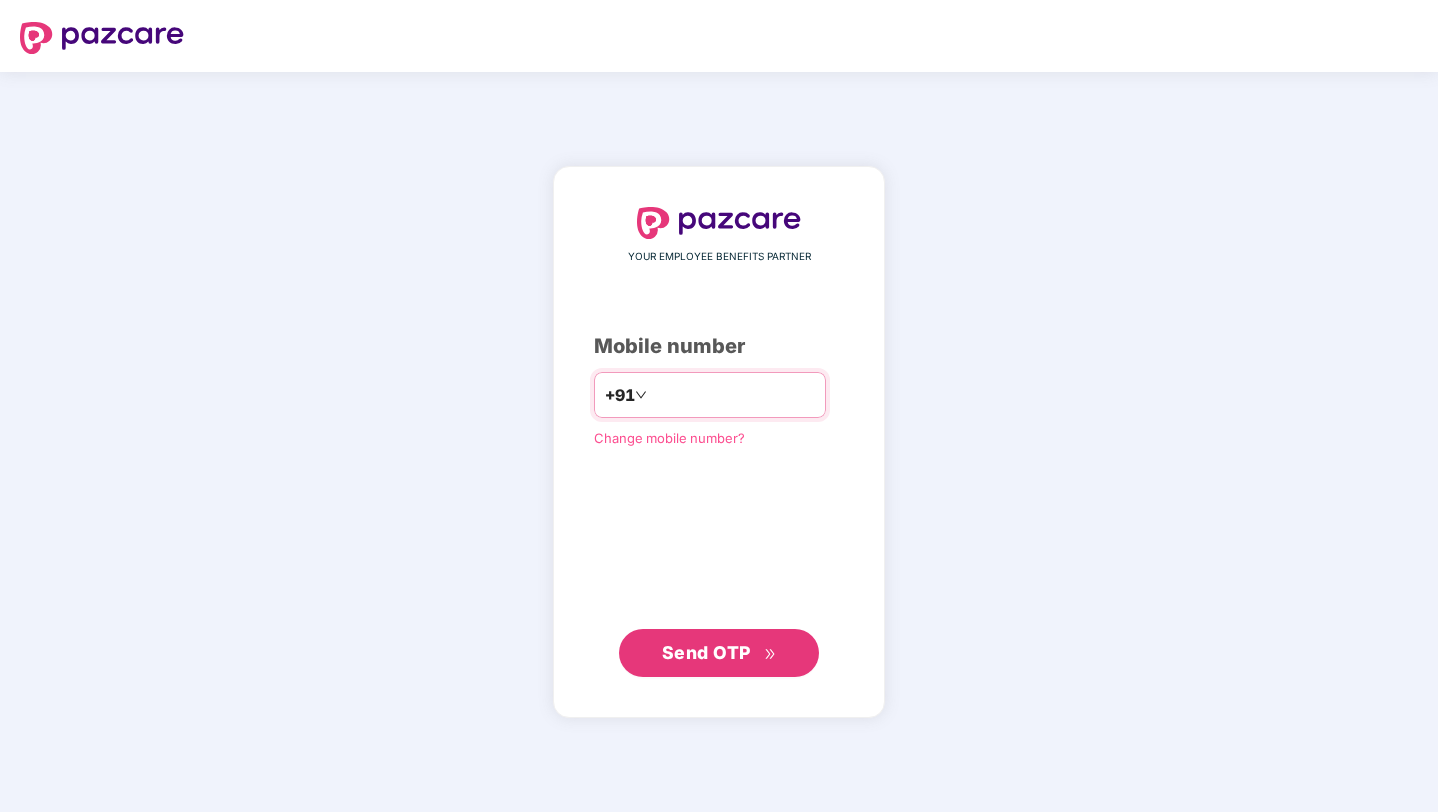type on "**********" 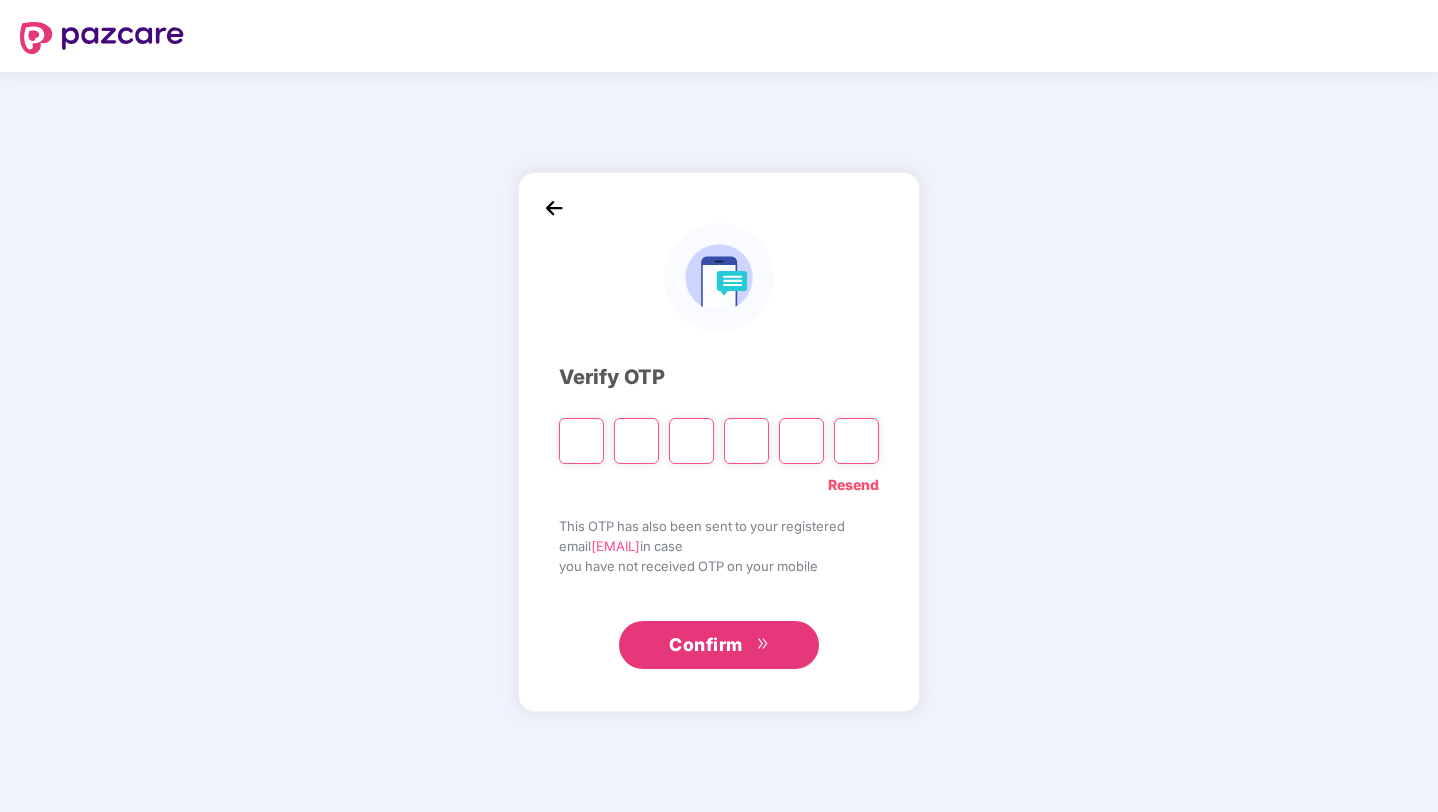 paste on "*" 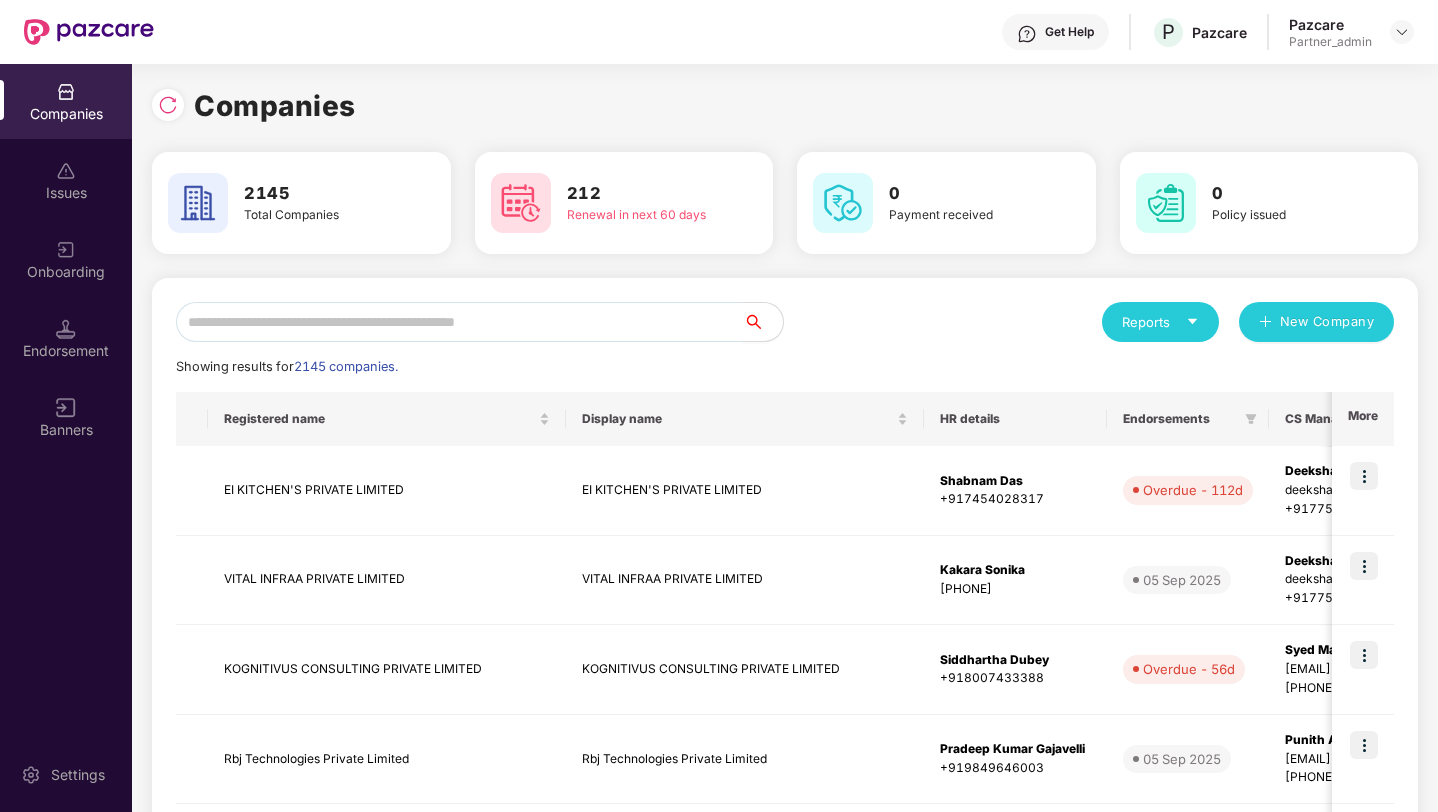 click at bounding box center [459, 322] 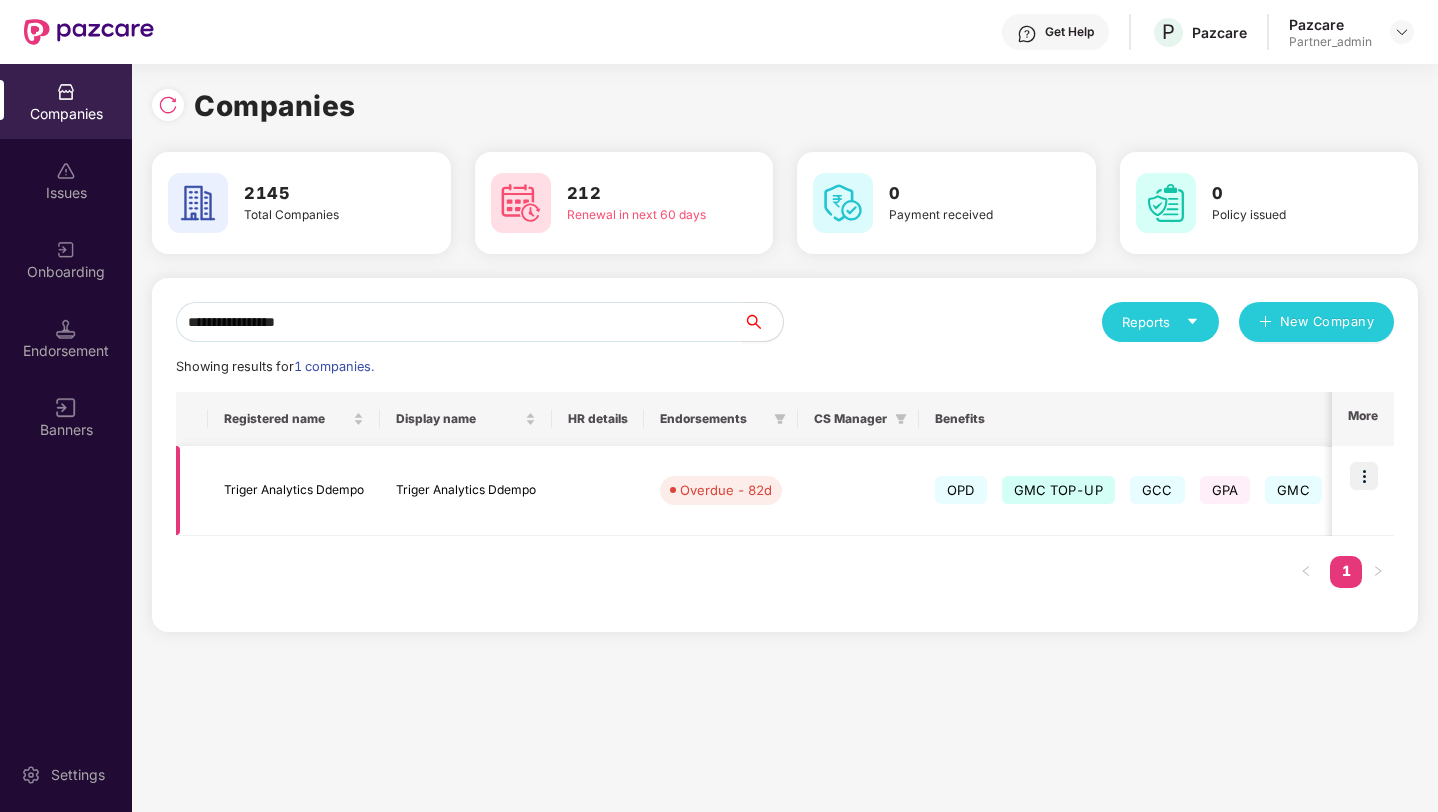 type on "**********" 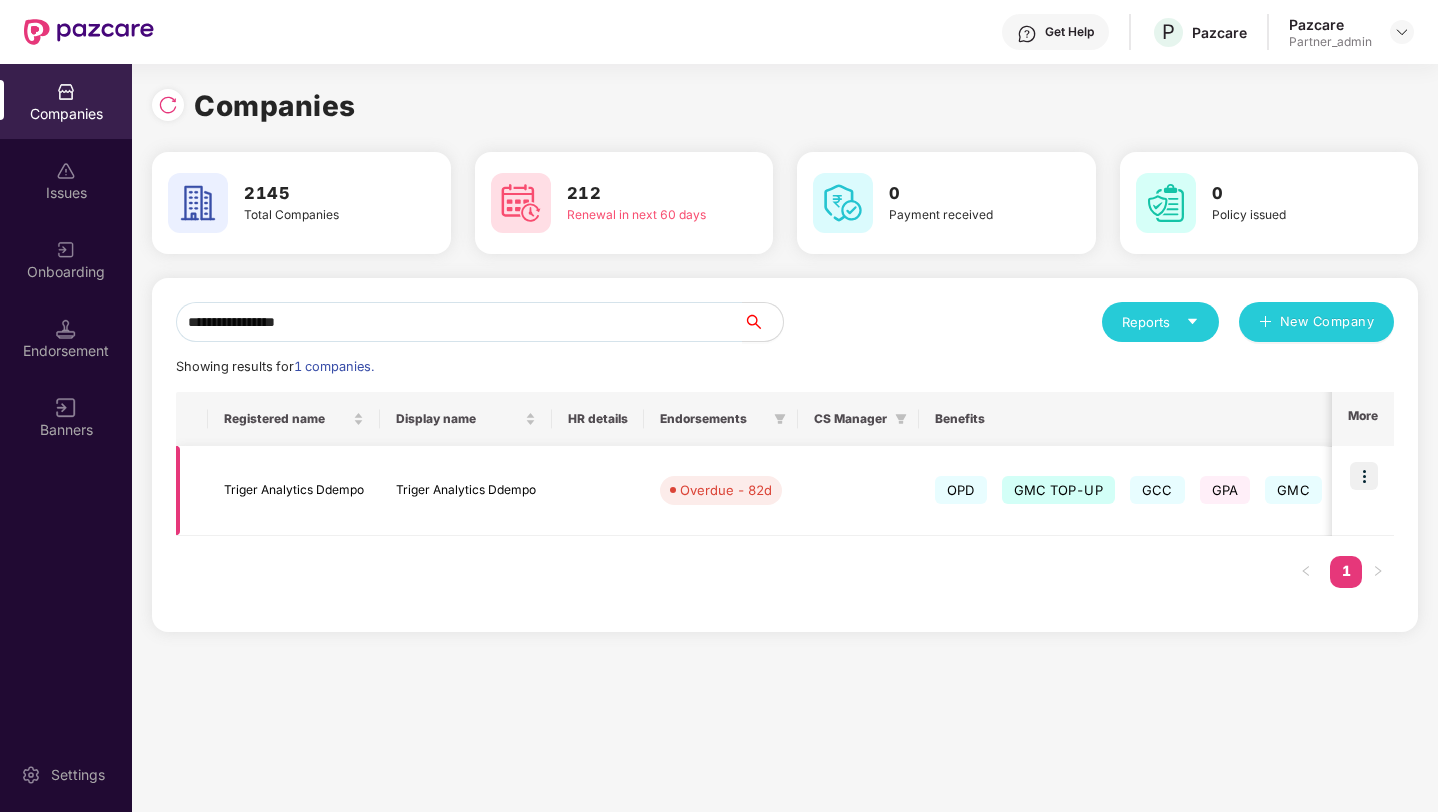 click at bounding box center [858, 491] 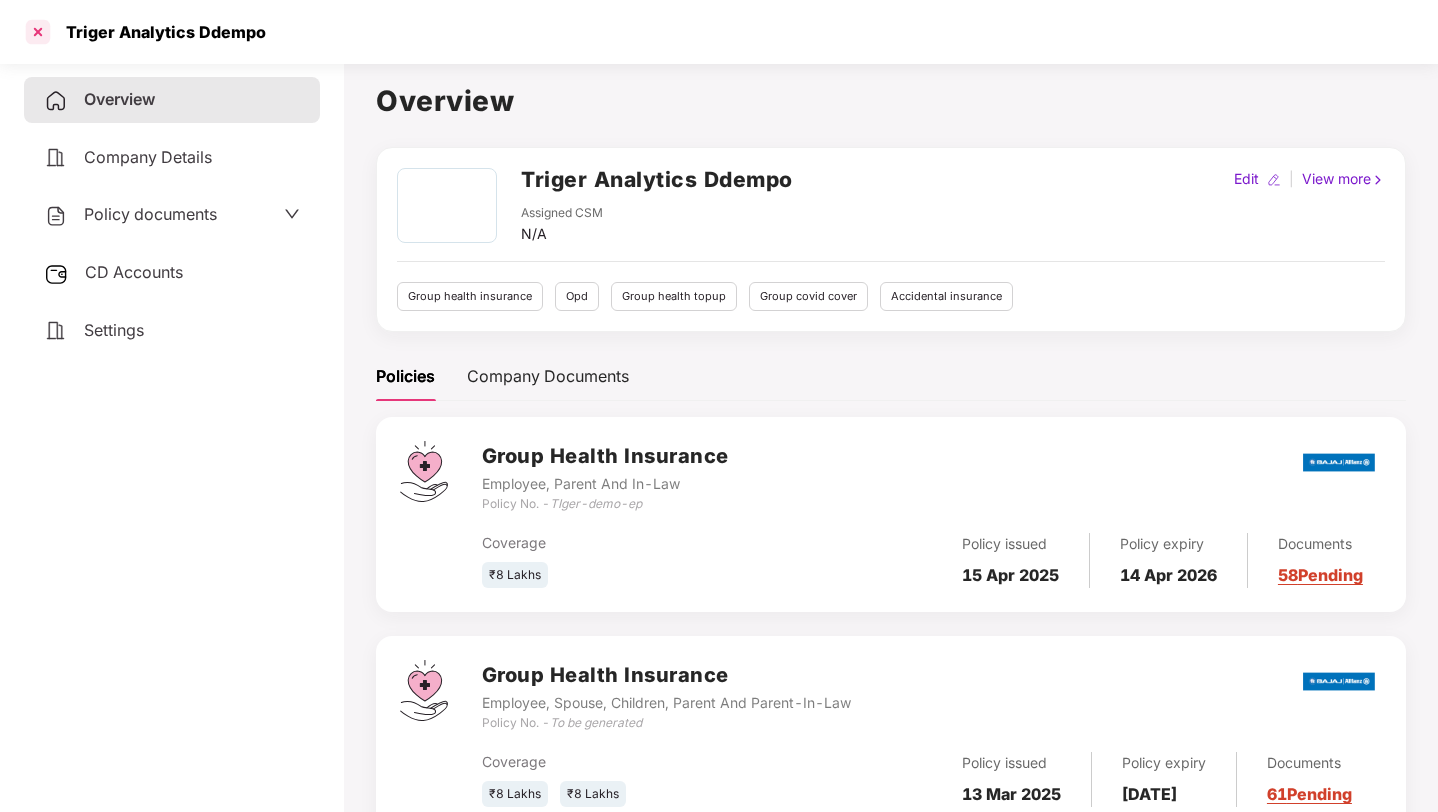 click at bounding box center [38, 32] 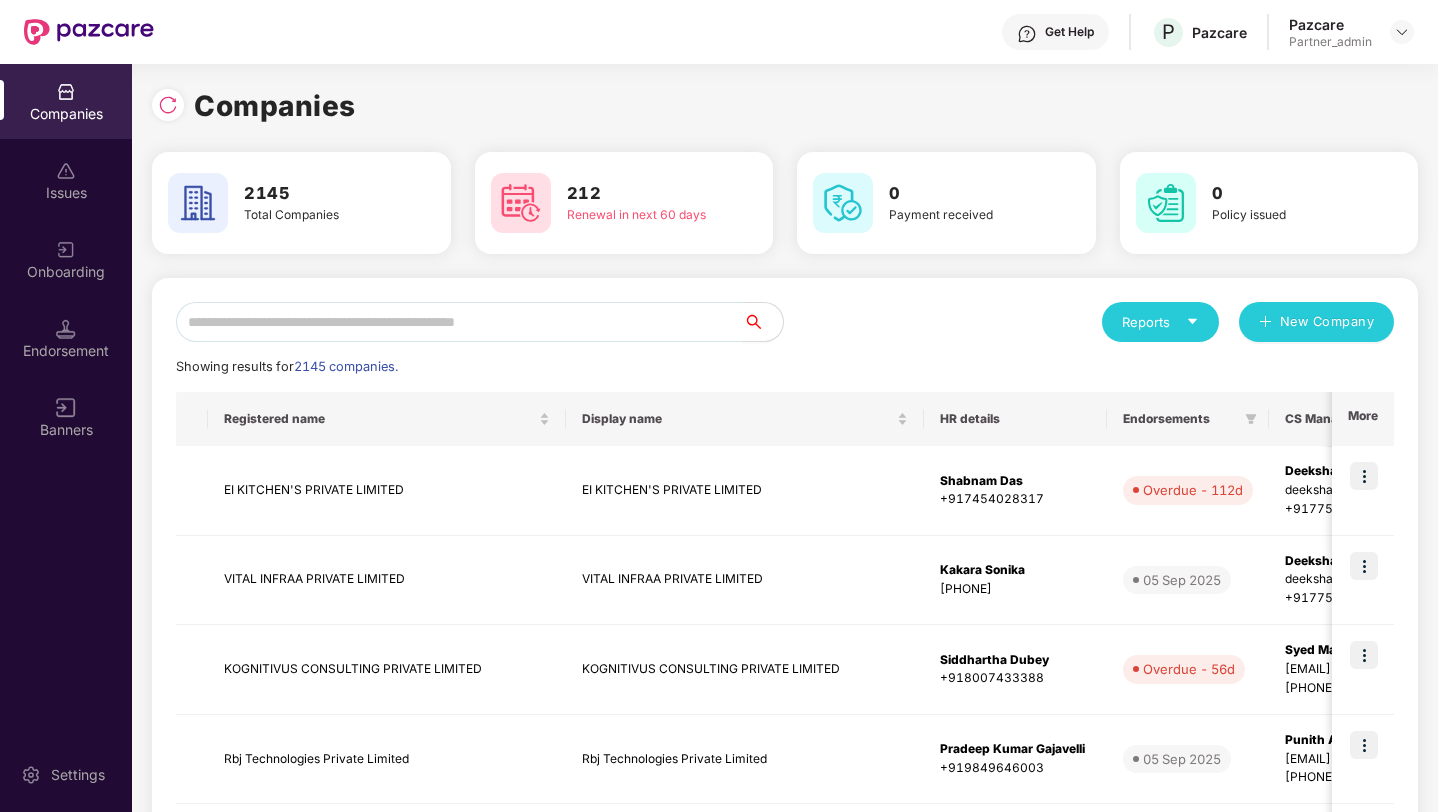 click at bounding box center (459, 322) 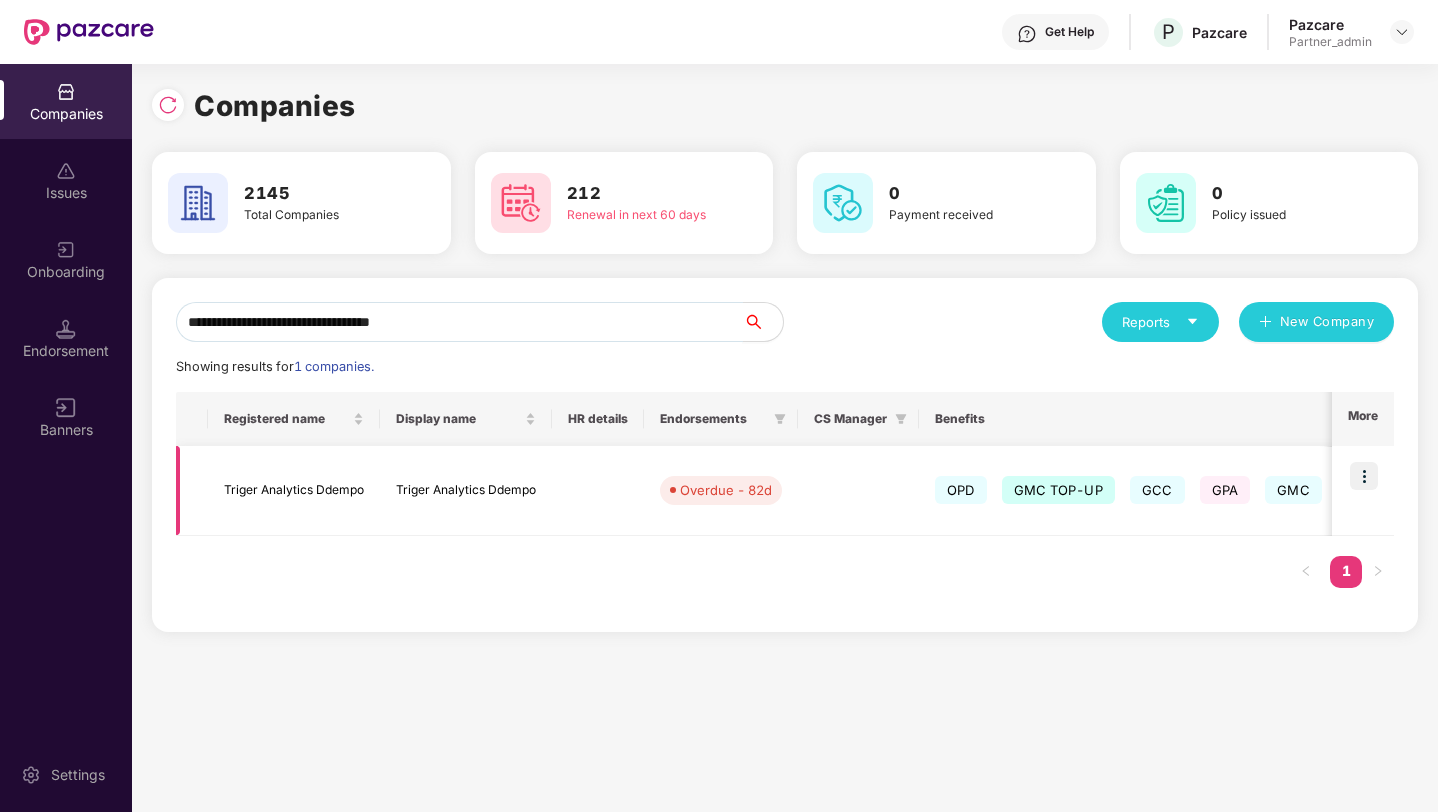 type on "**********" 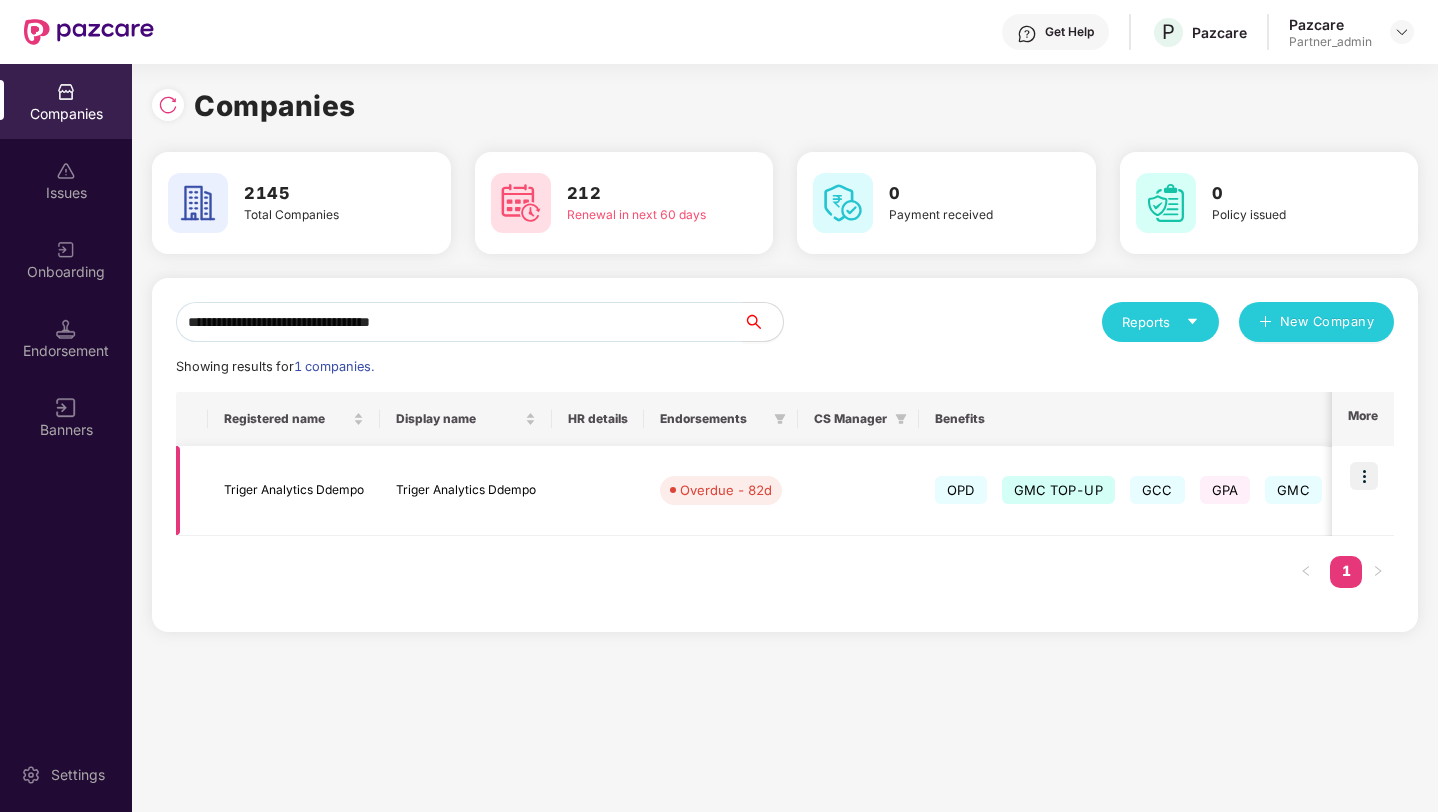 click at bounding box center [1364, 476] 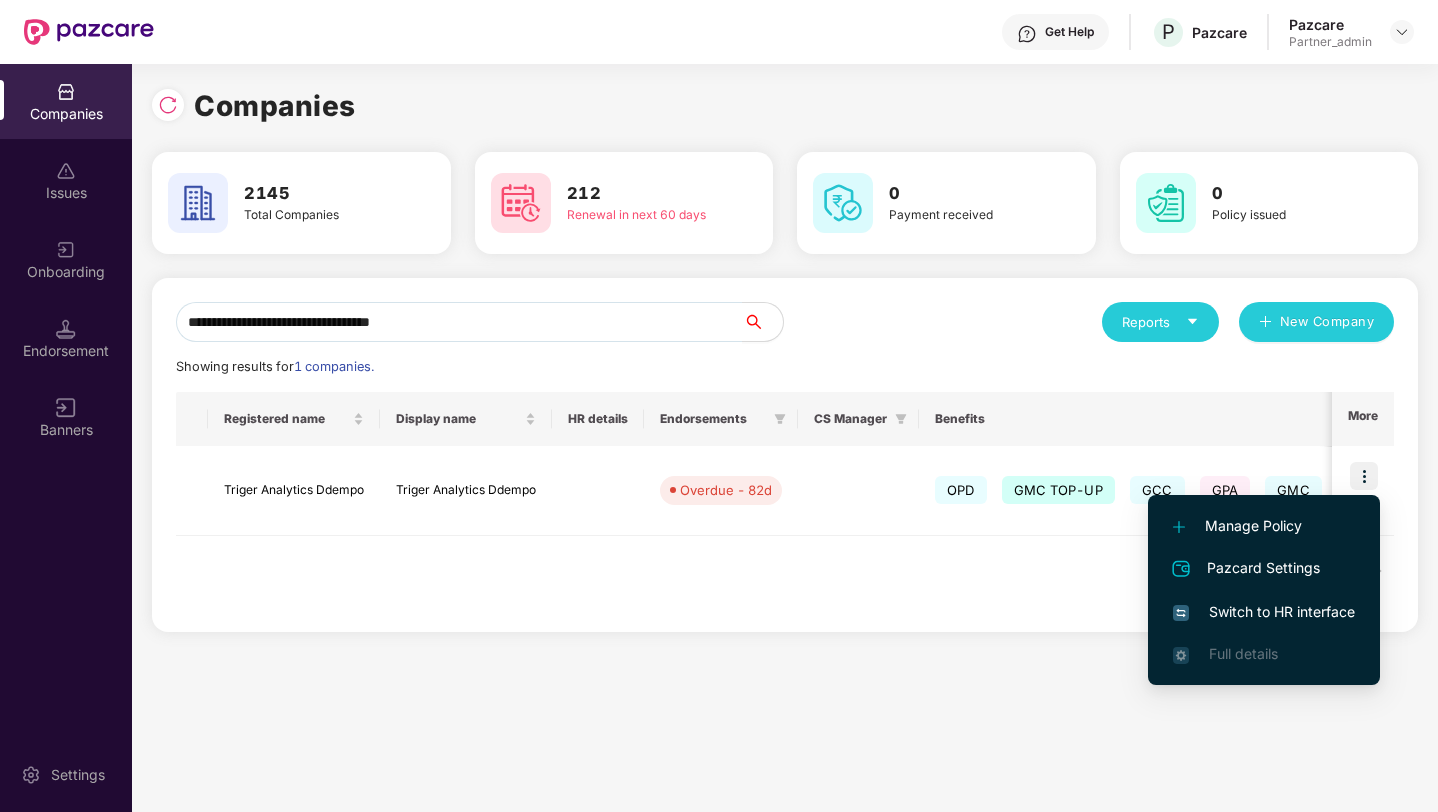 click on "Switch to HR interface" at bounding box center (1264, 612) 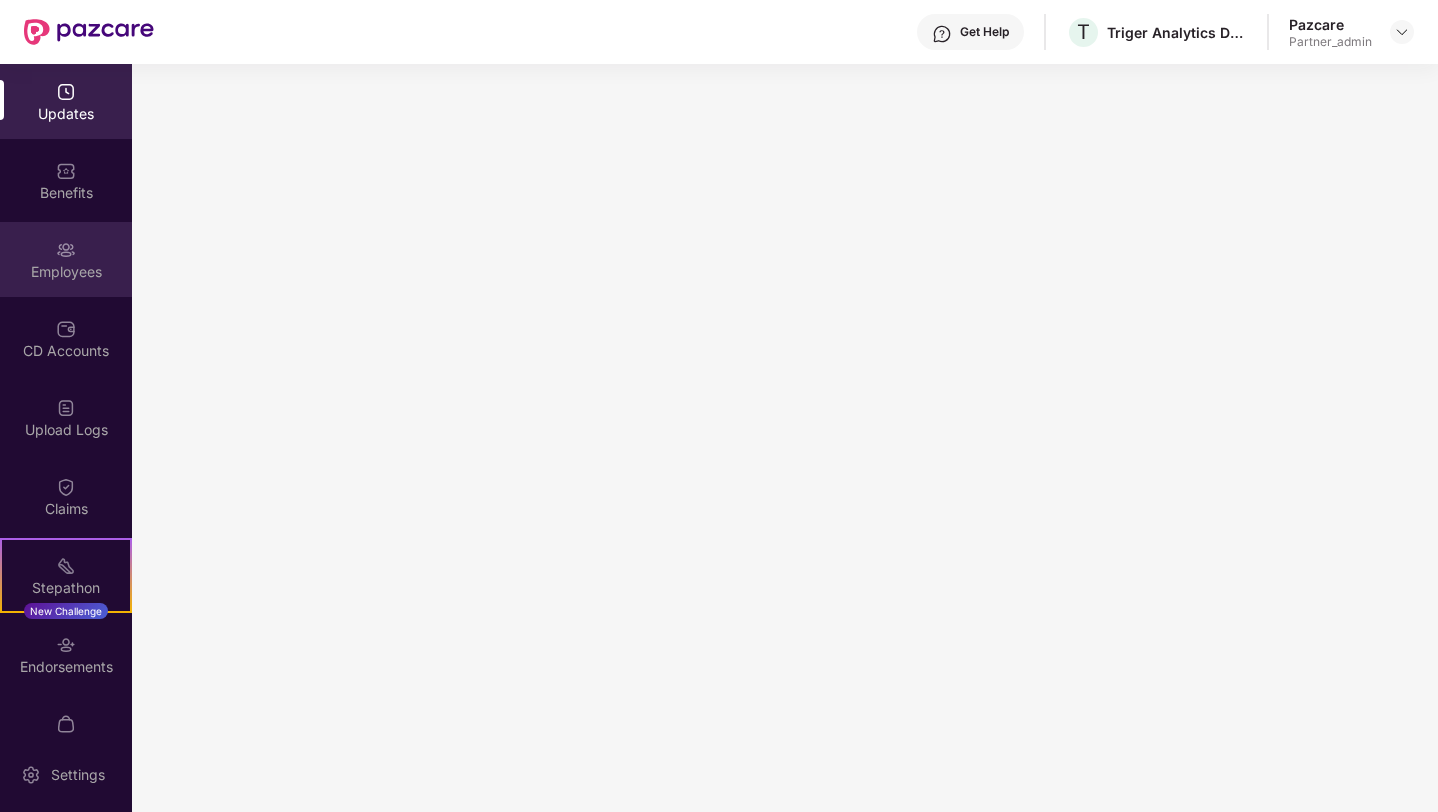 click on "Employees" at bounding box center [66, 259] 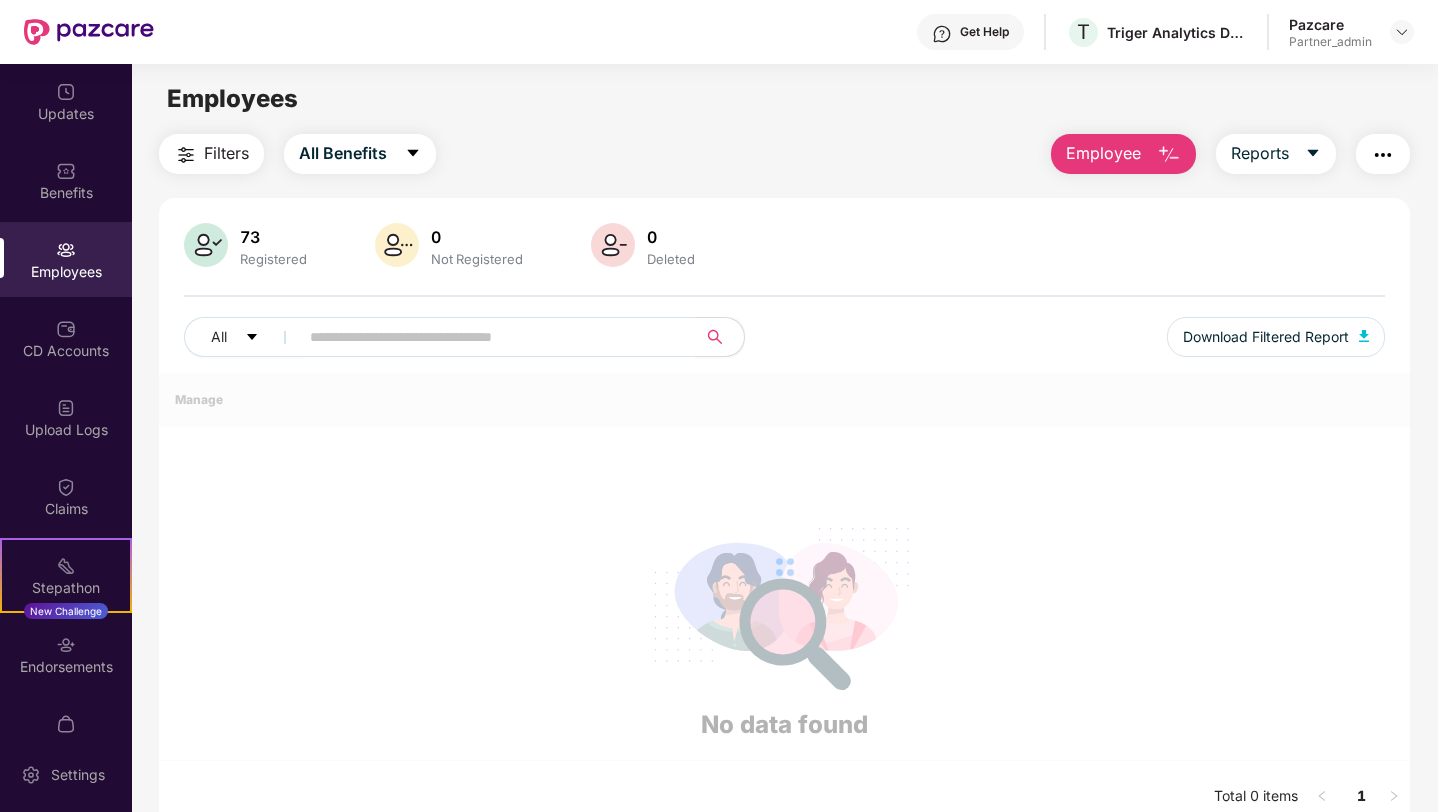 click on "Employee" at bounding box center [1103, 153] 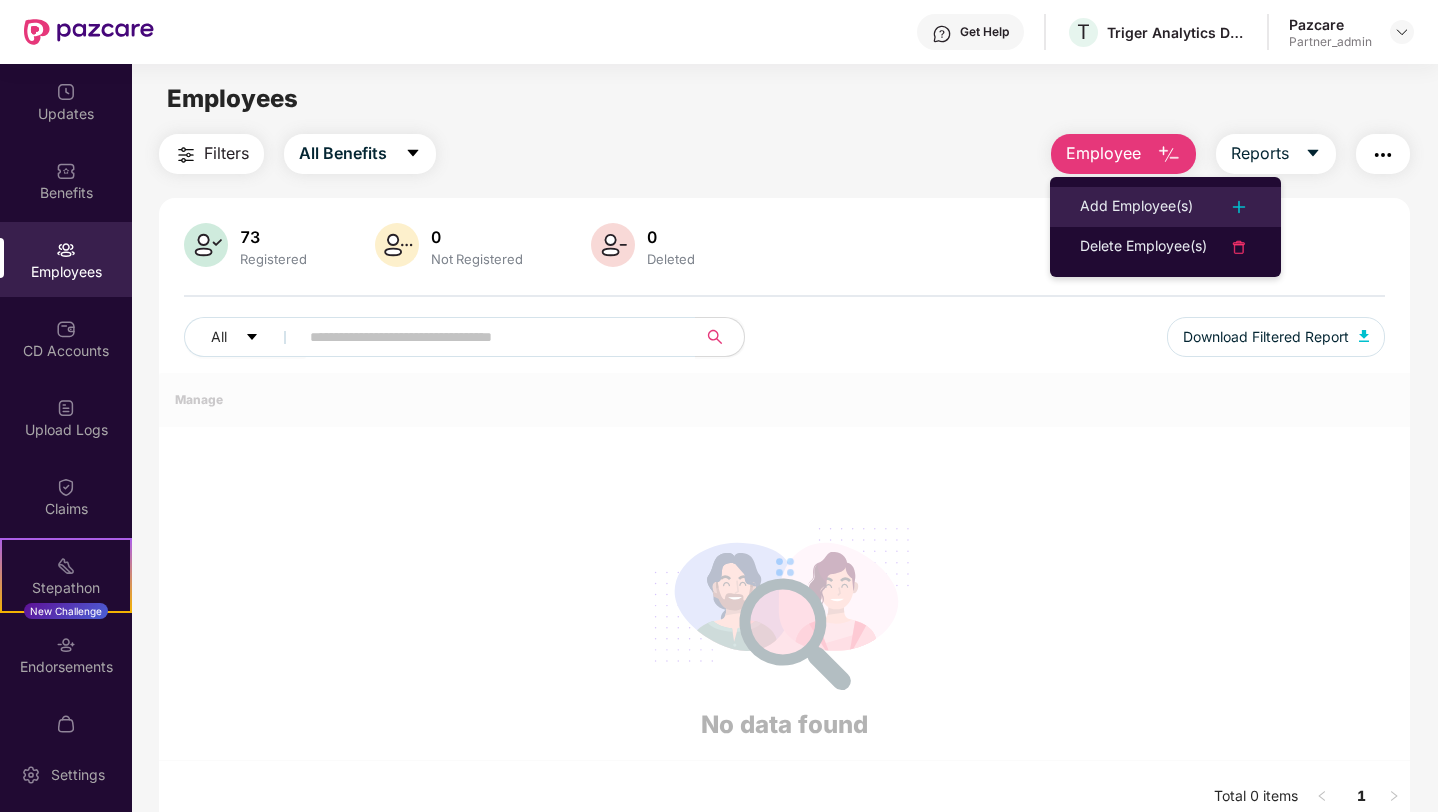 click on "Add Employee(s)" at bounding box center [1136, 207] 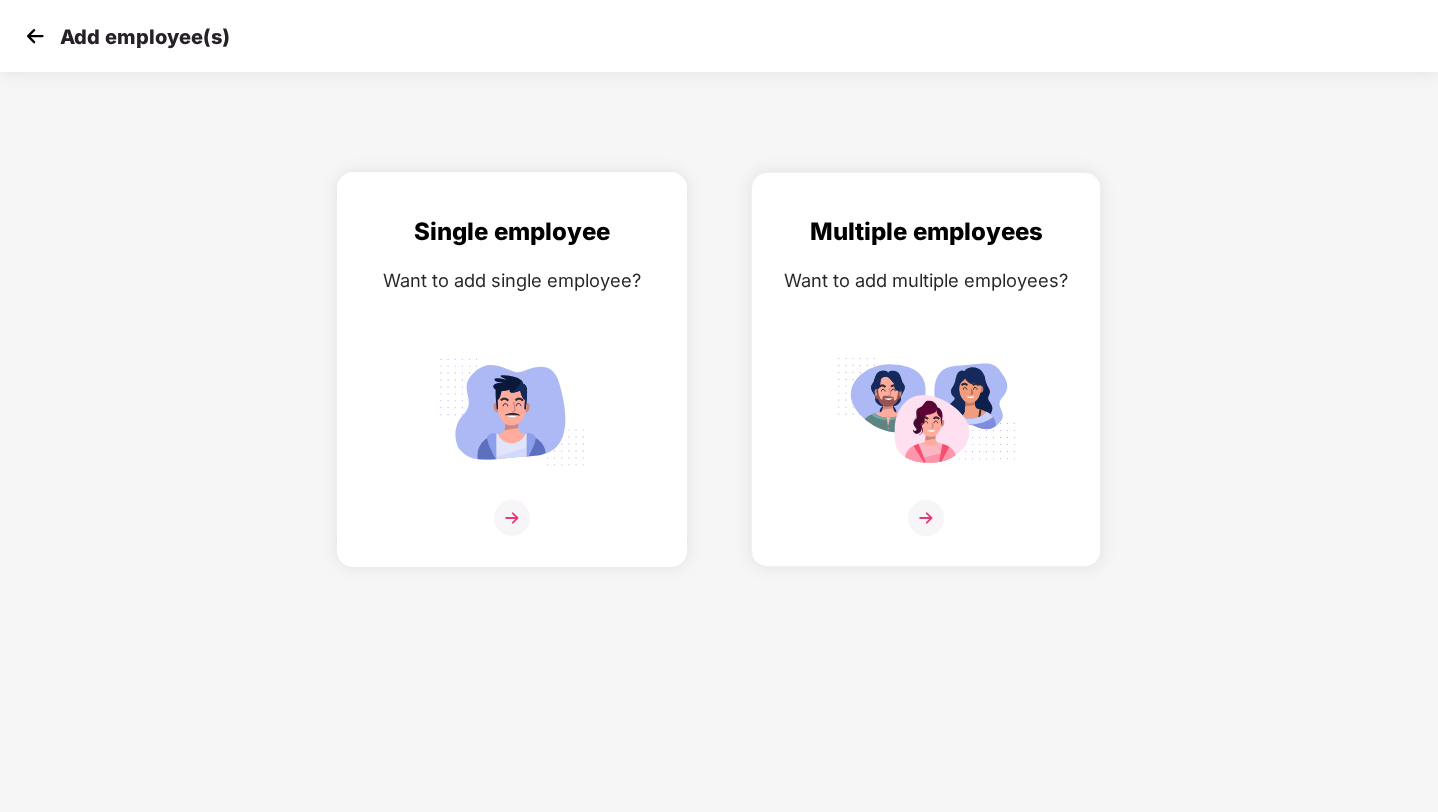 click on "Single employee Want to add single employee?" at bounding box center [512, 387] 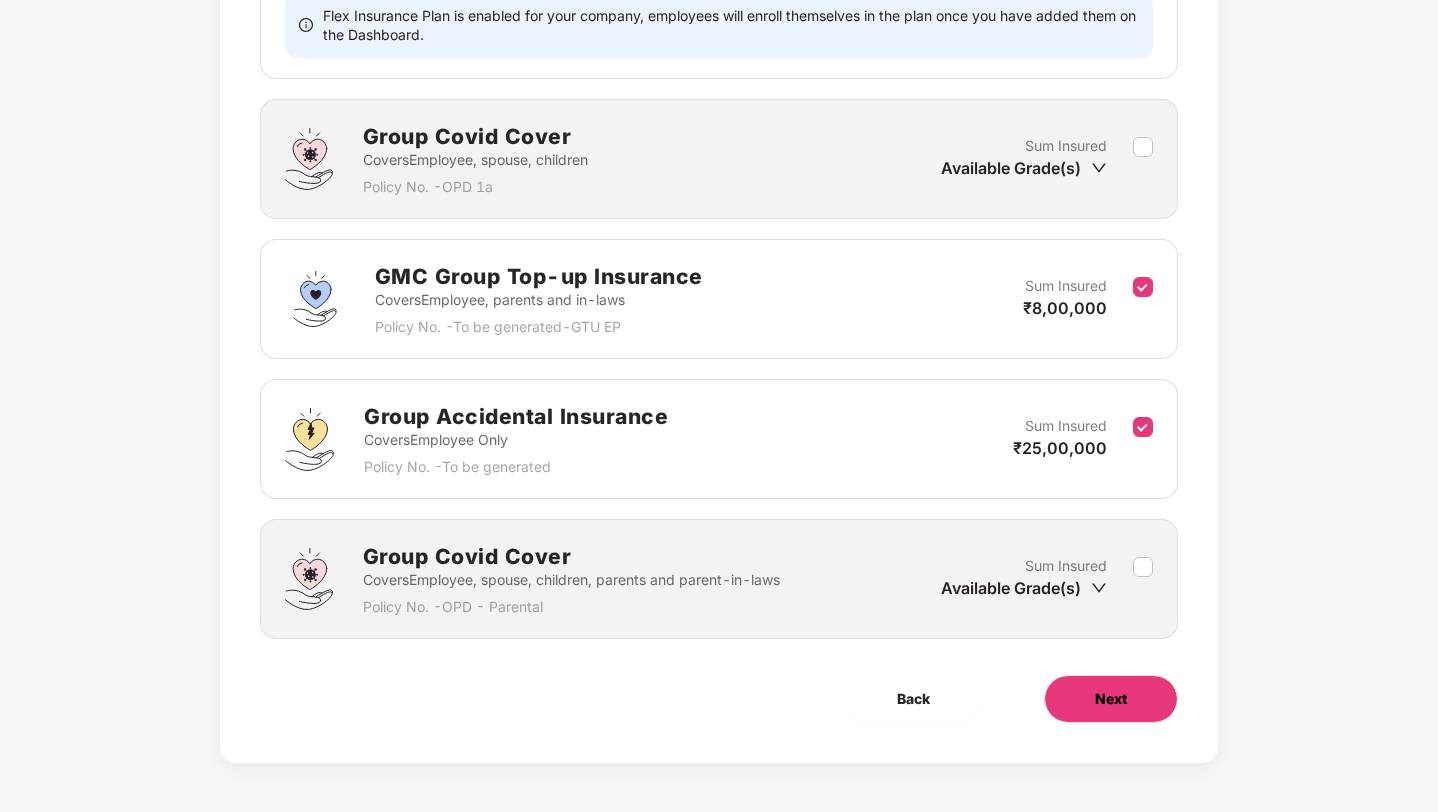 click on "Next" at bounding box center [1111, 699] 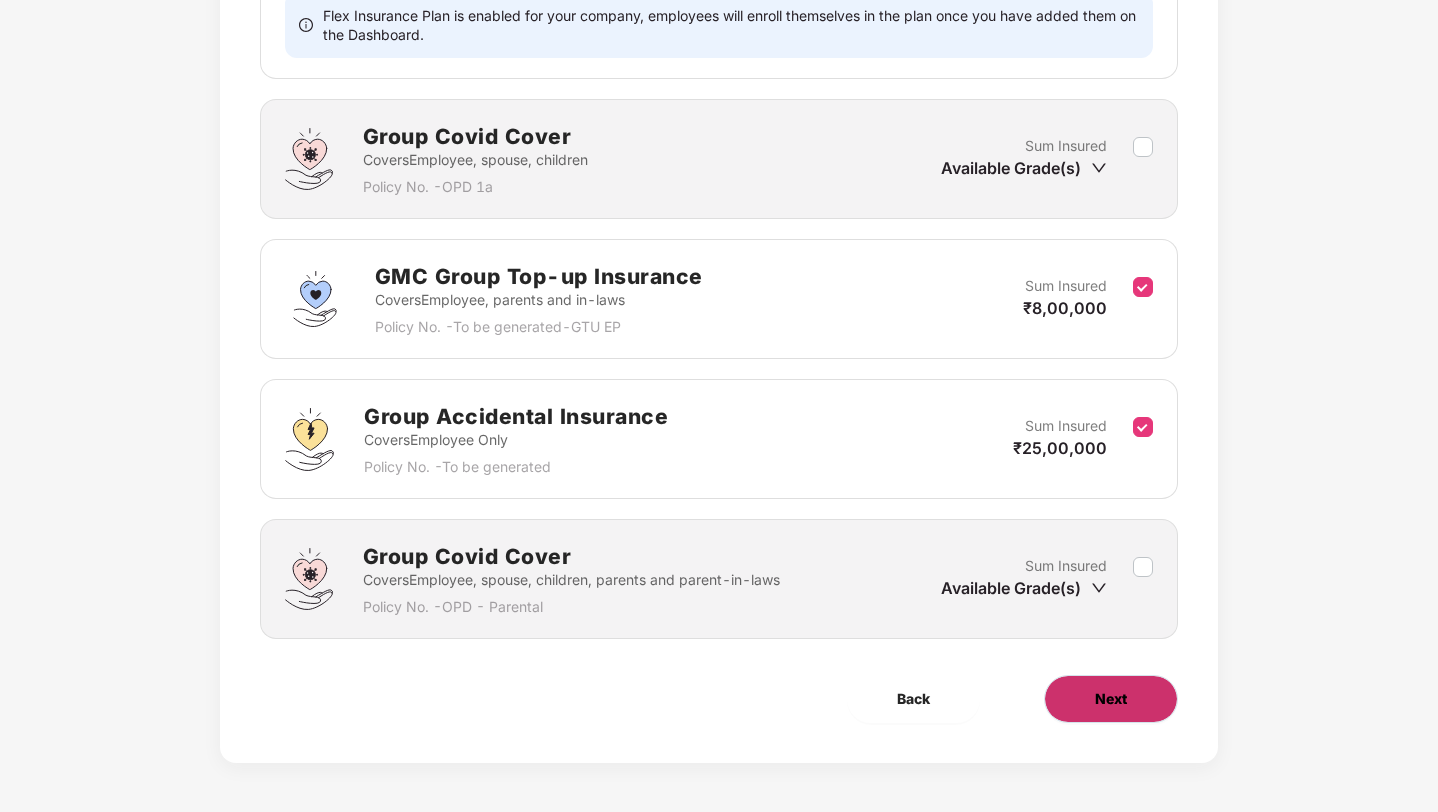 scroll, scrollTop: 1, scrollLeft: 0, axis: vertical 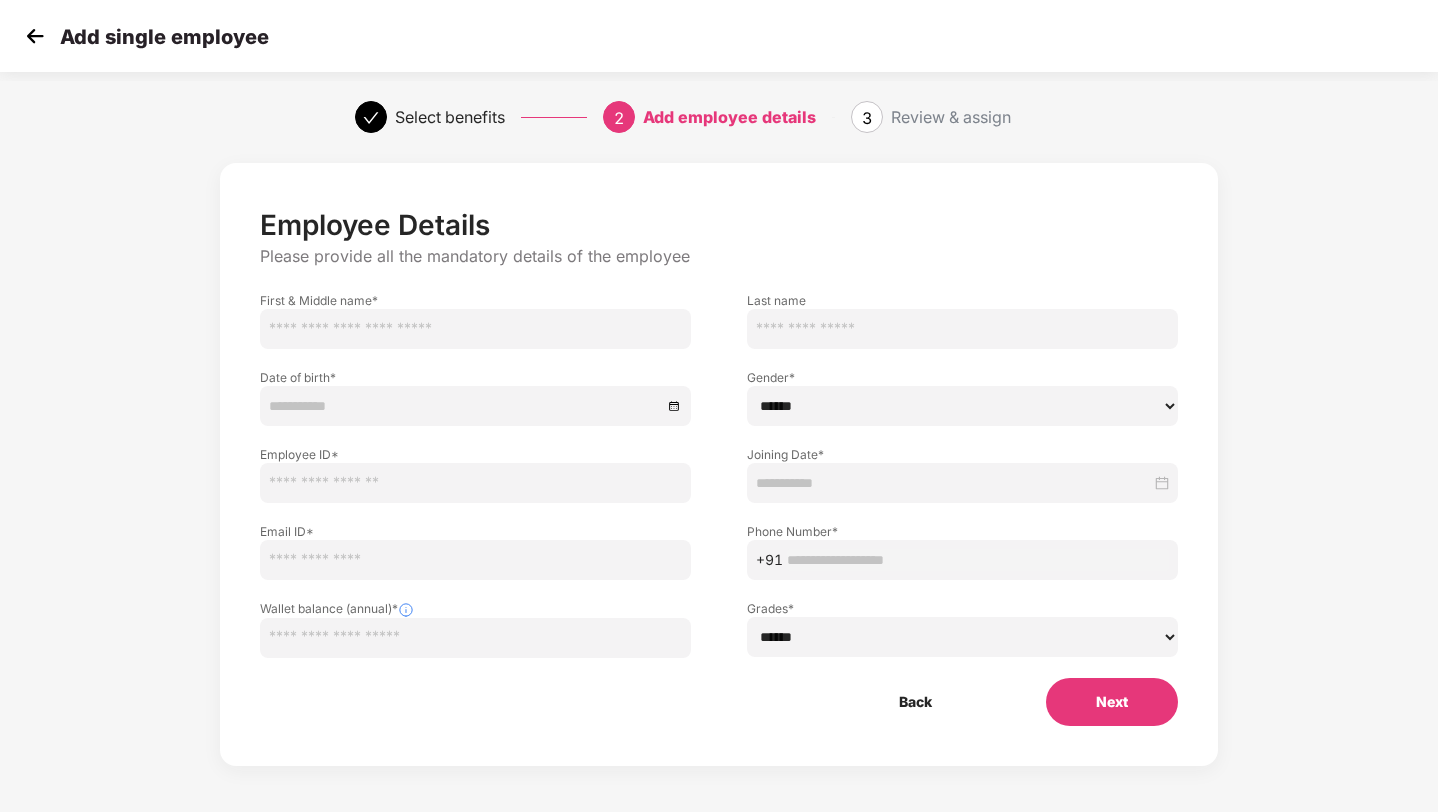click at bounding box center [475, 329] 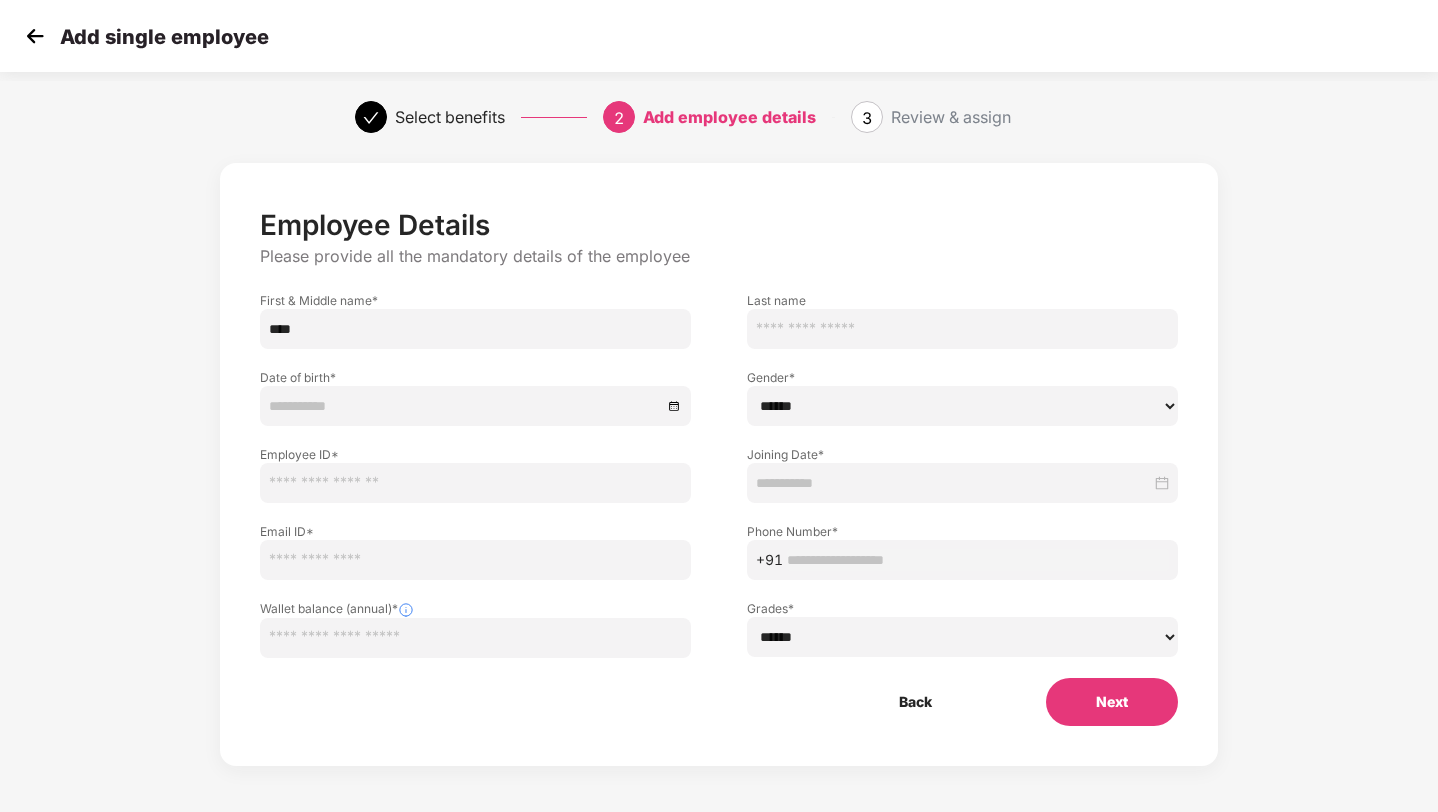 type on "****" 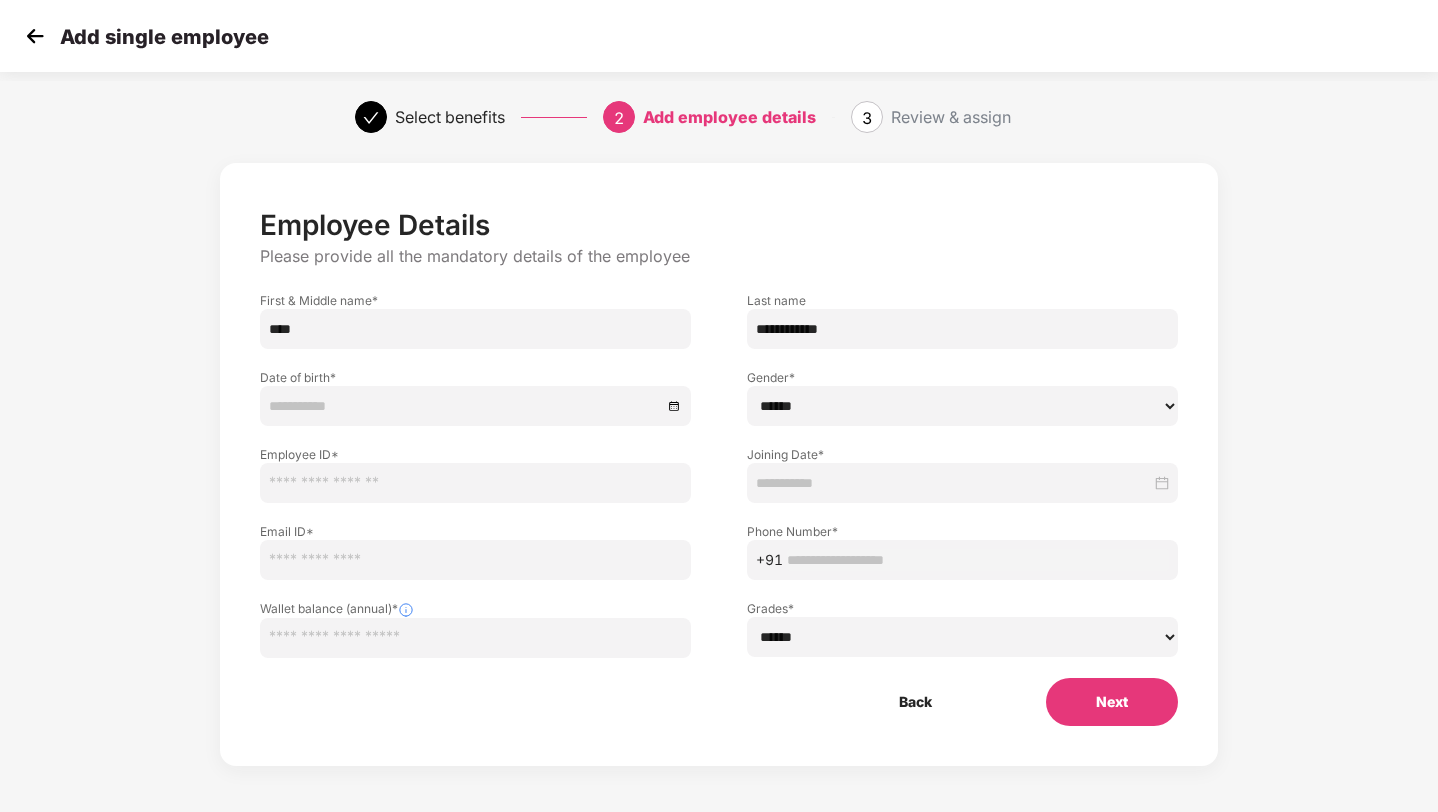 type on "**********" 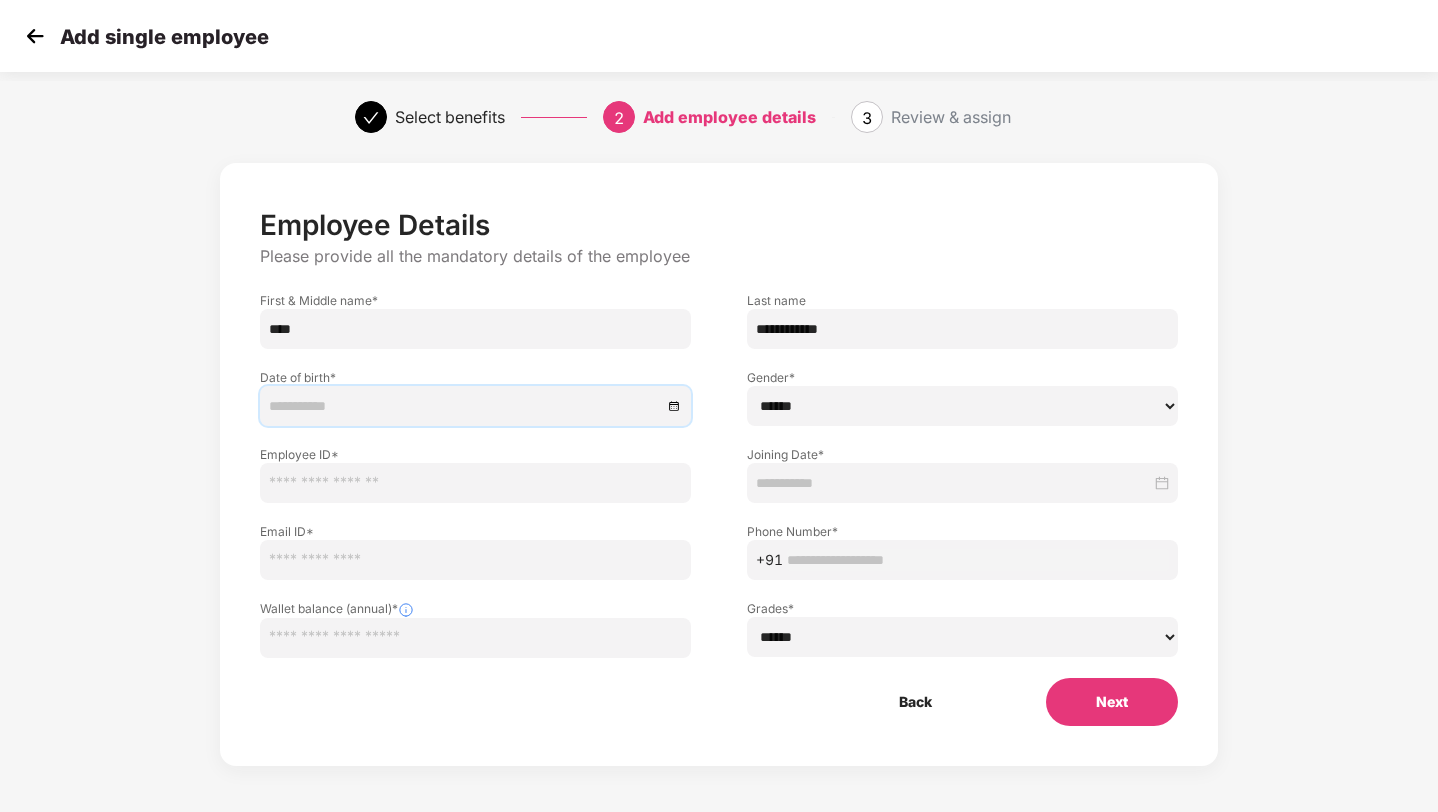 click at bounding box center (465, 406) 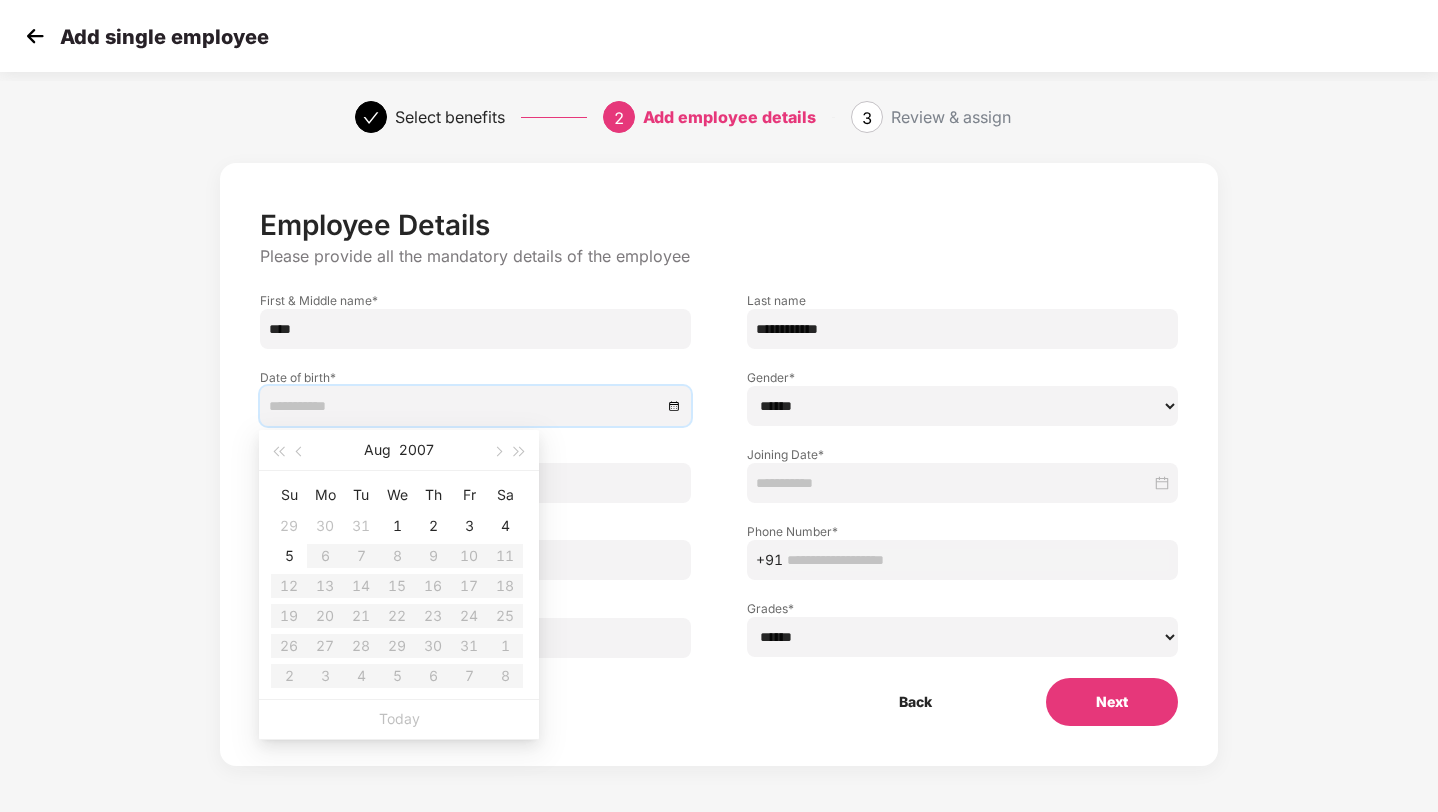 type on "**********" 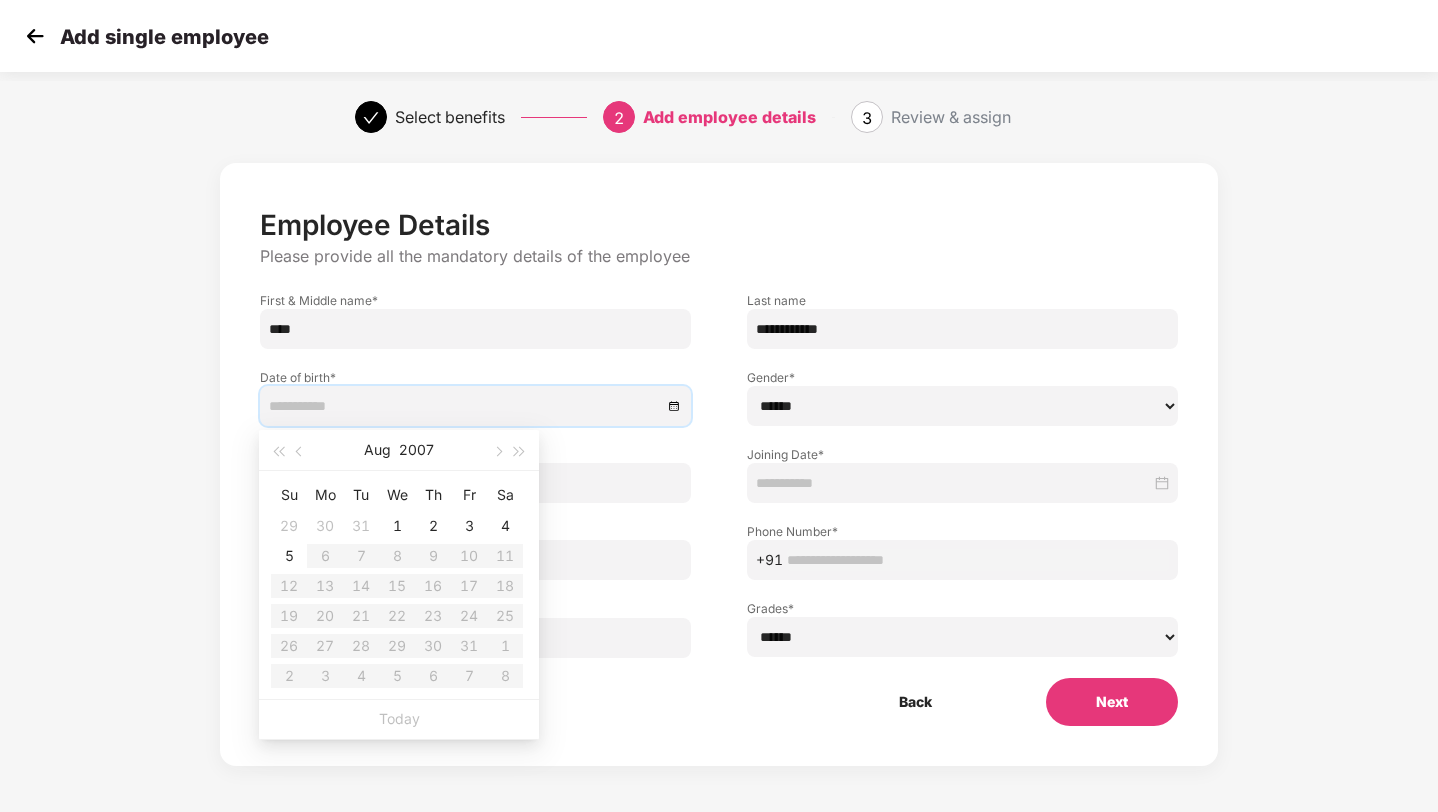 click on "Su Mo Tu We Th Fr Sa 29 30 31 1 2 3 4 5 6 7 8 9 10 11 12 13 14 15 16 17 18 19 20 21 22 23 24 25 26 27 28 29 30 31 1 2 3 4 5 6 7 8" at bounding box center (397, 585) 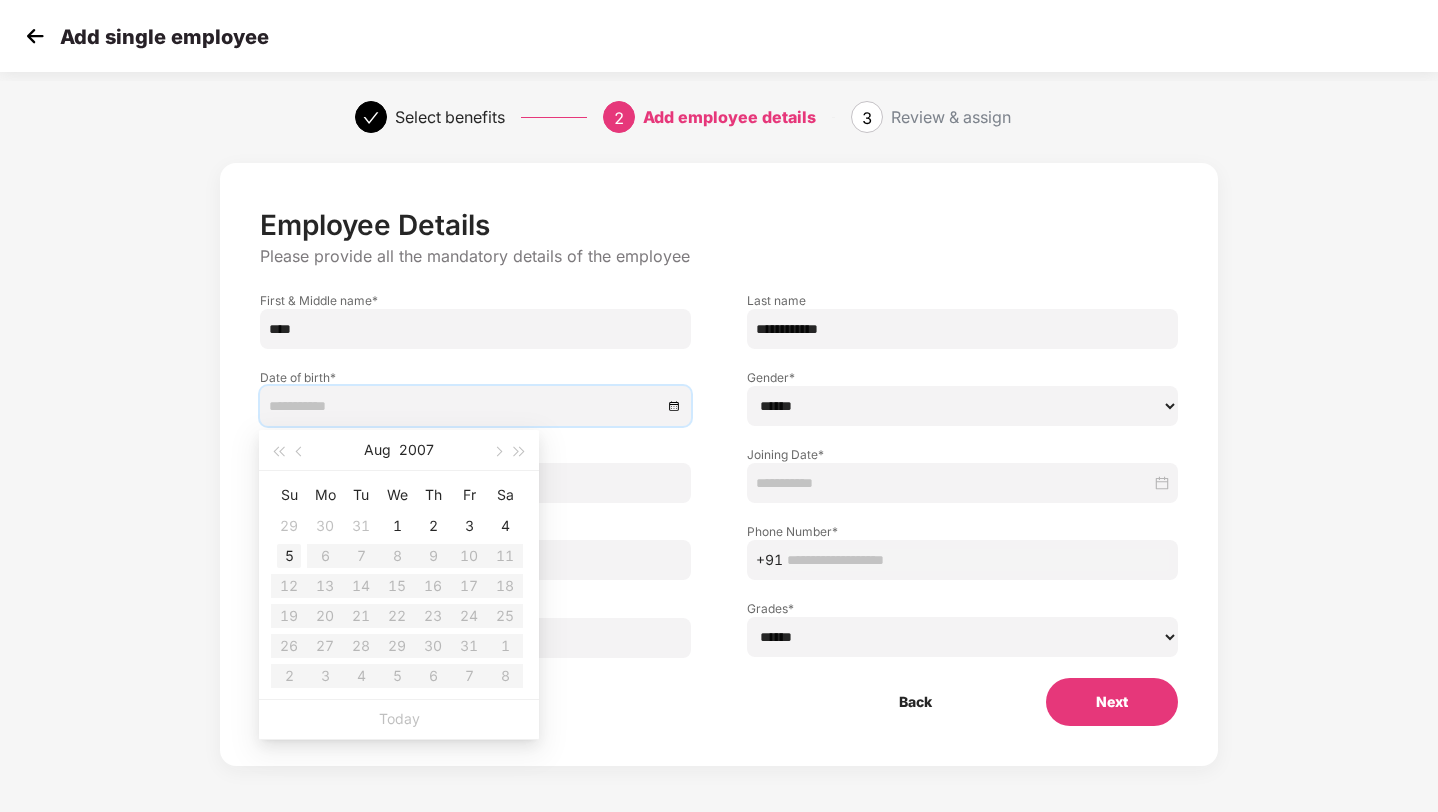 type on "**********" 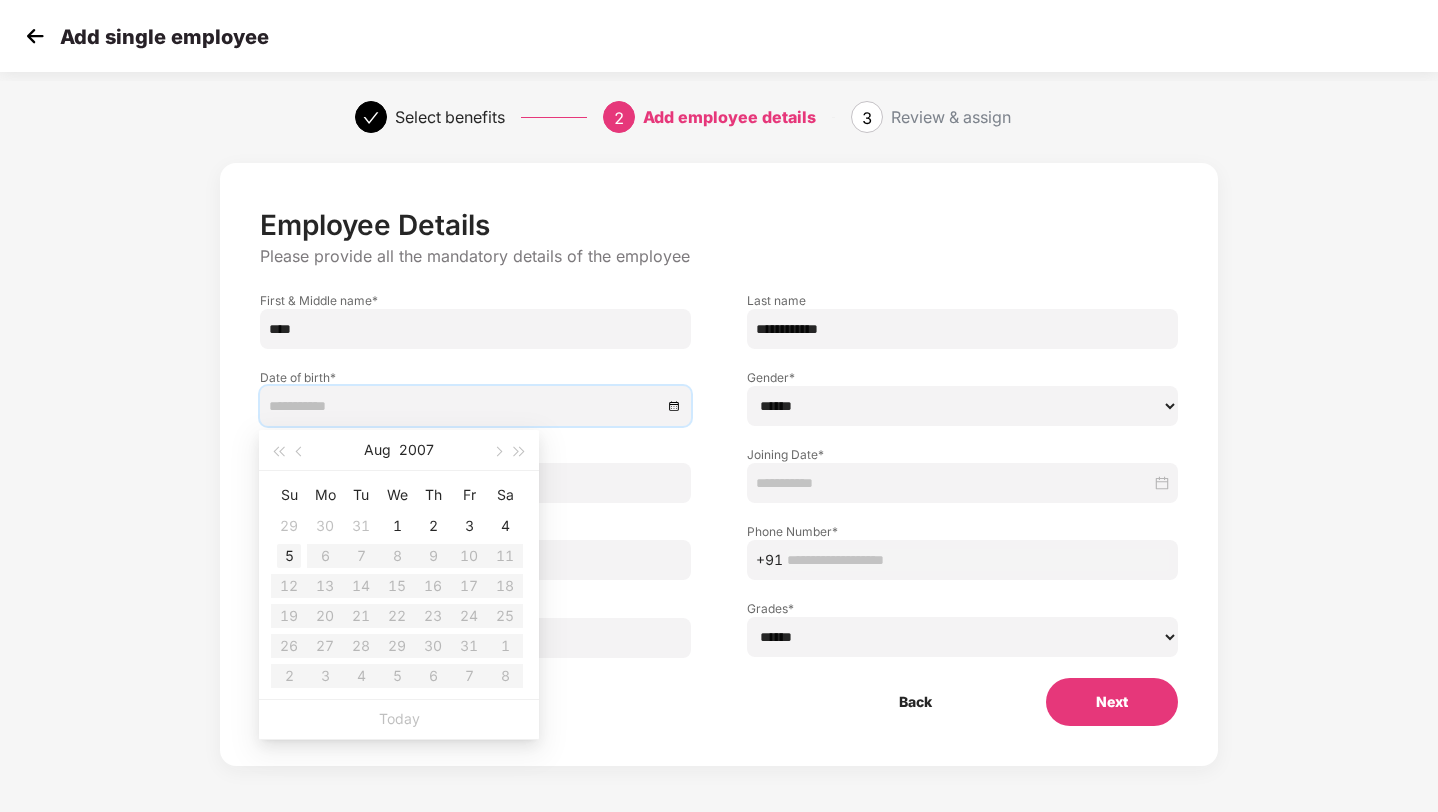 click on "5" at bounding box center [289, 556] 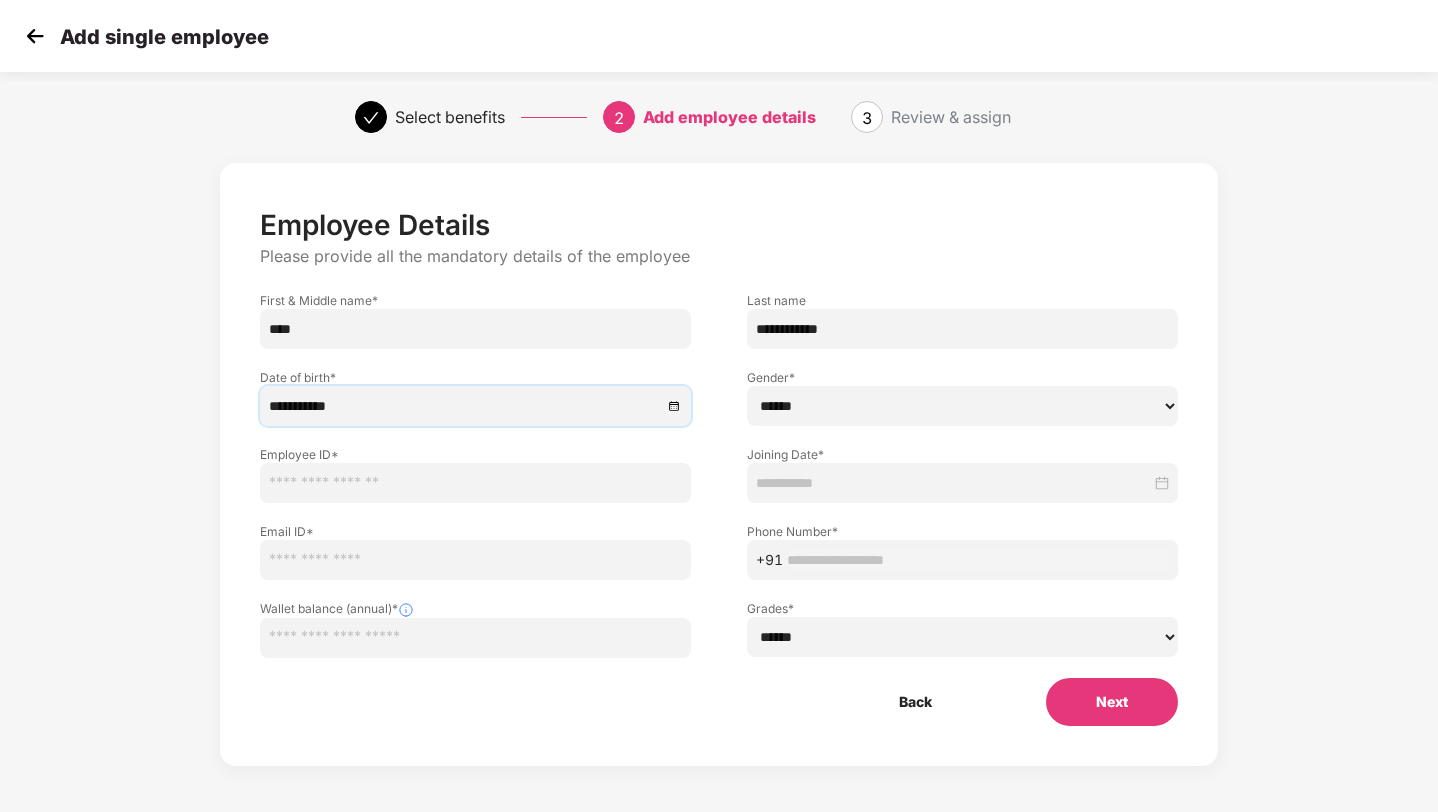 click on "****** **** ******" at bounding box center [962, 406] 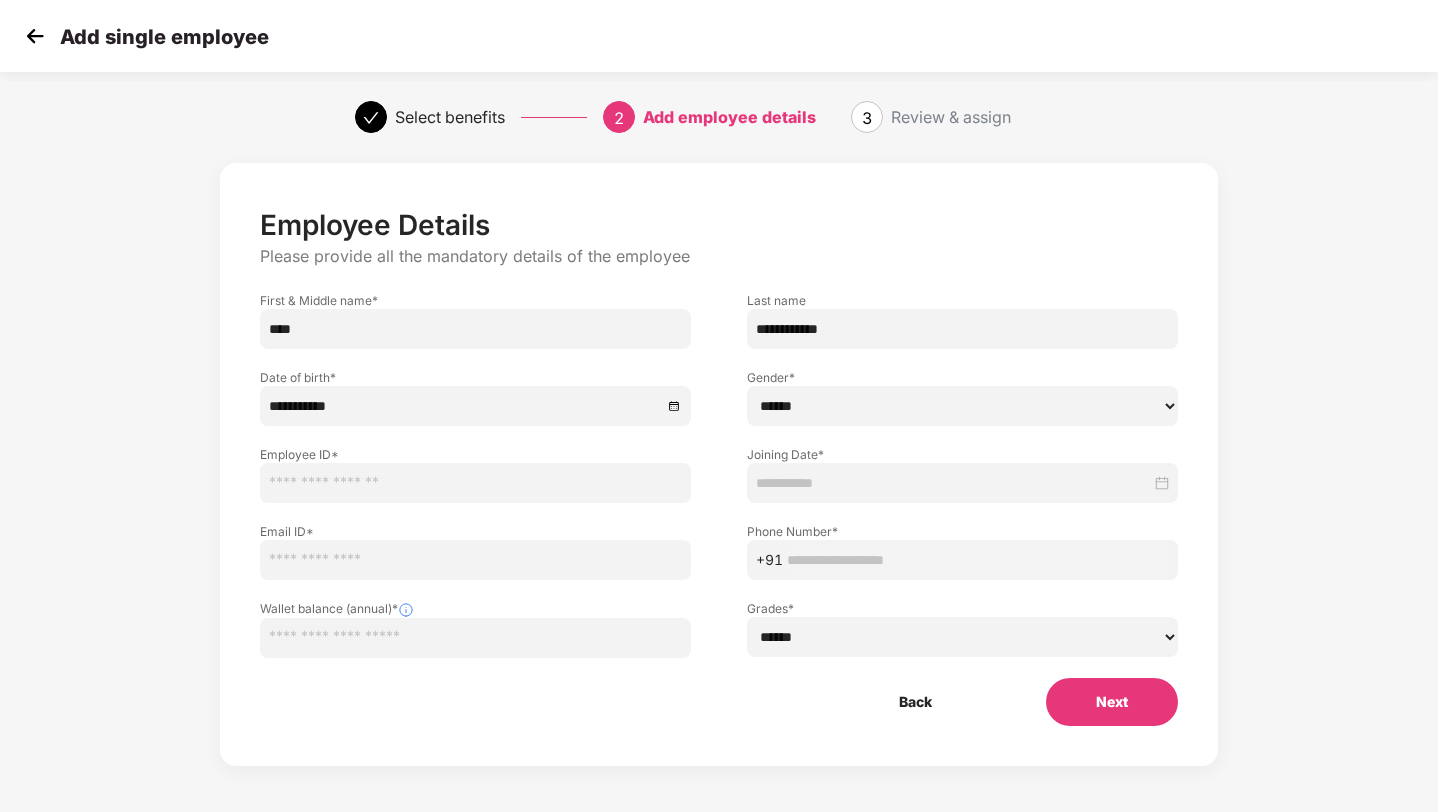 select on "****" 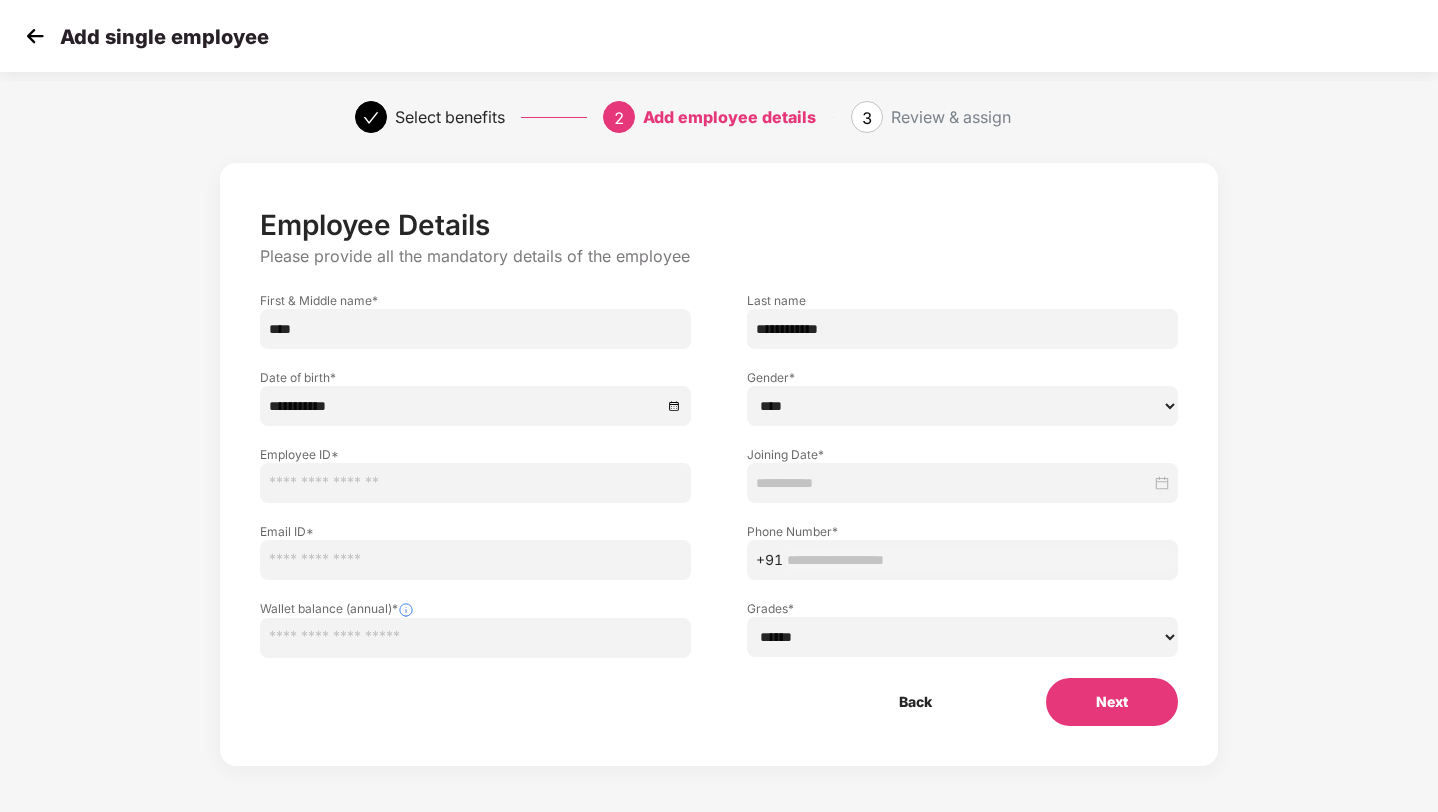 click on "Employee ID  *" at bounding box center [475, 454] 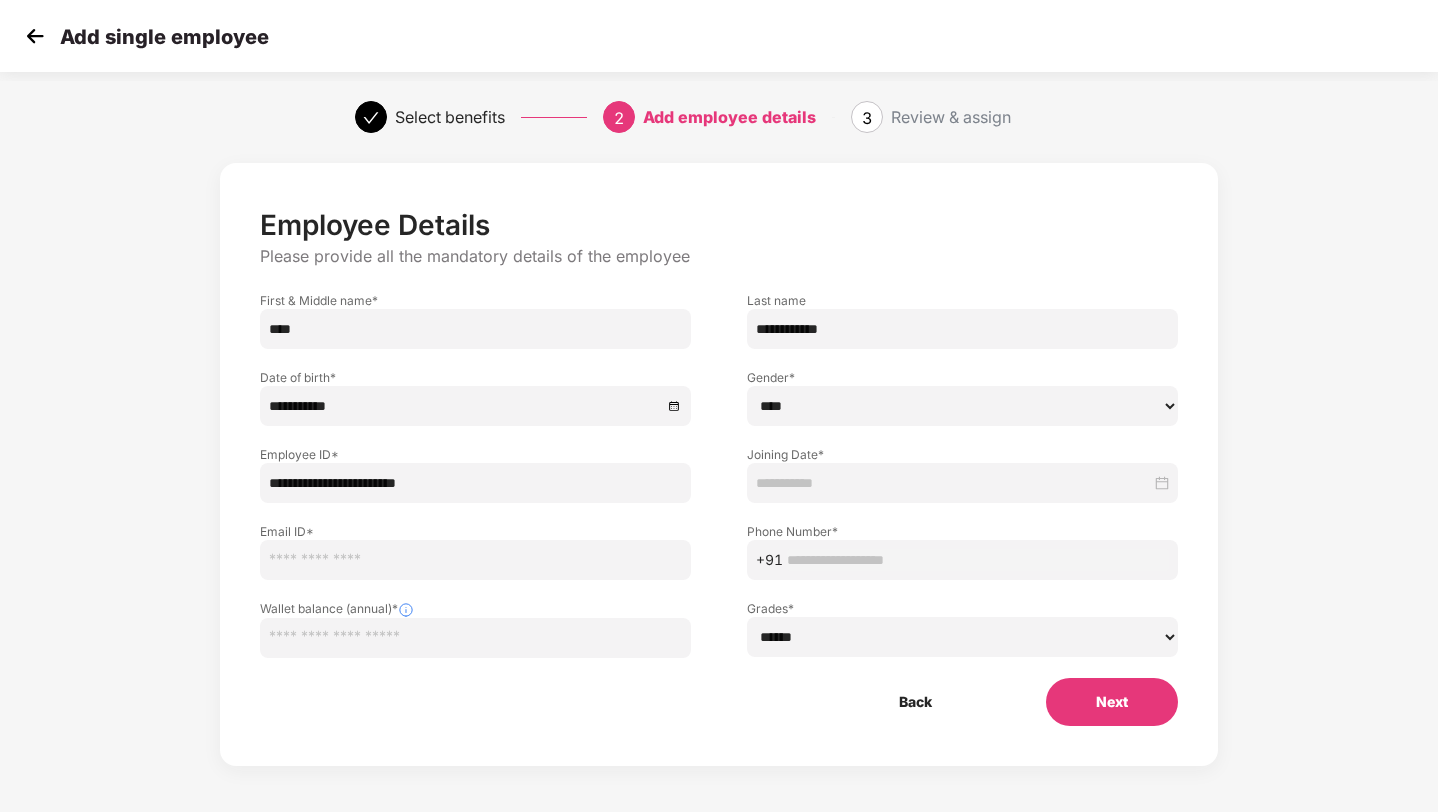 type on "**********" 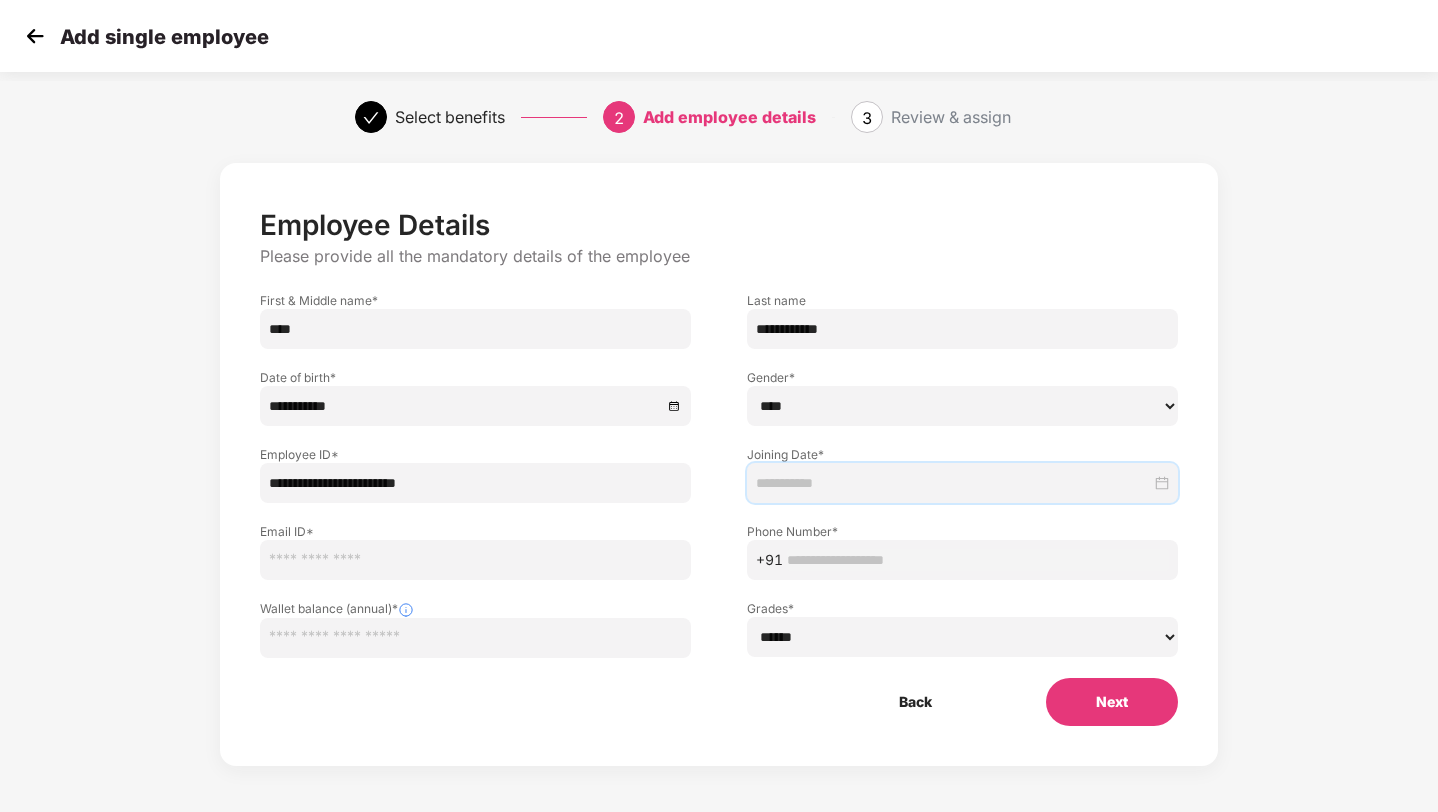 click at bounding box center [962, 483] 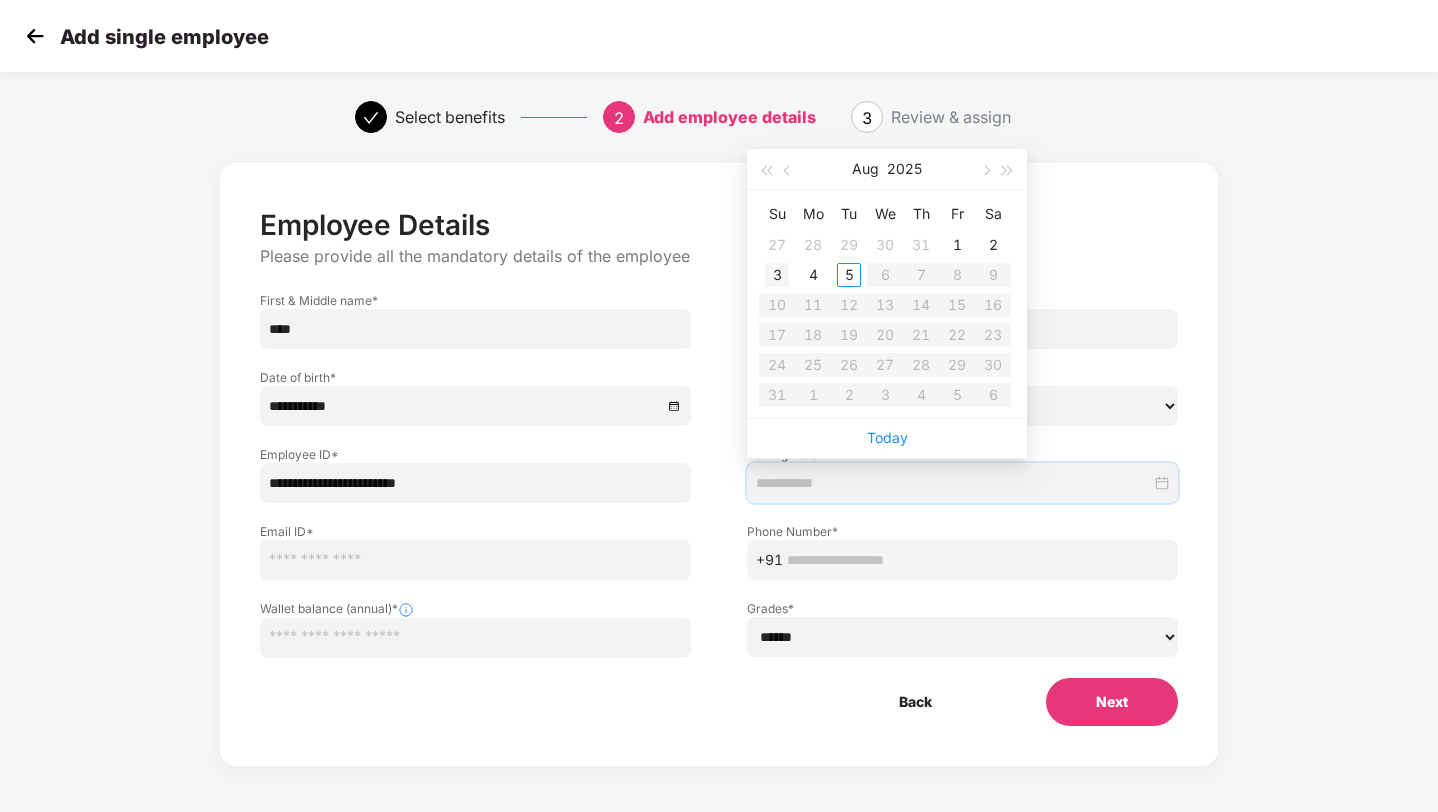 type on "**********" 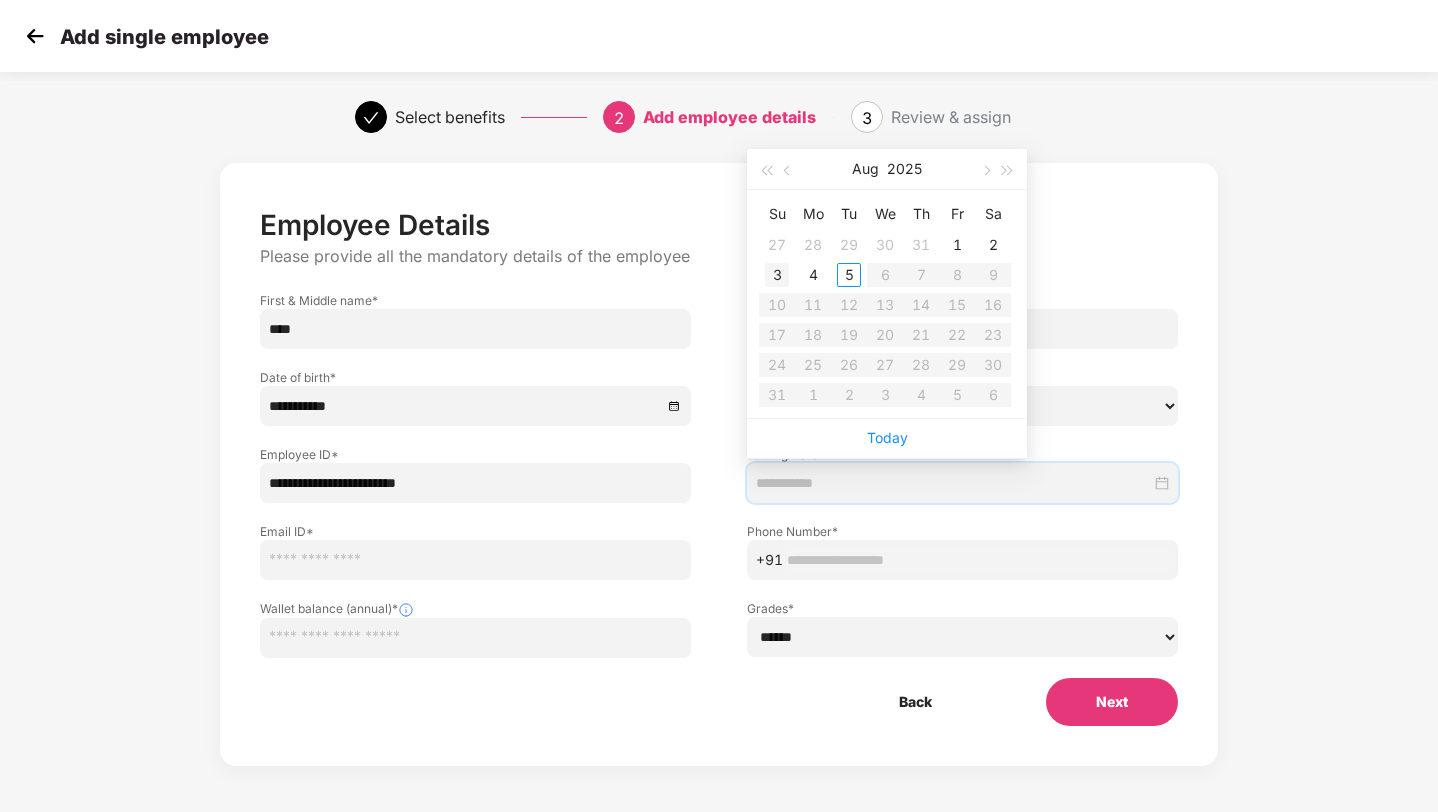 click on "3" at bounding box center (777, 275) 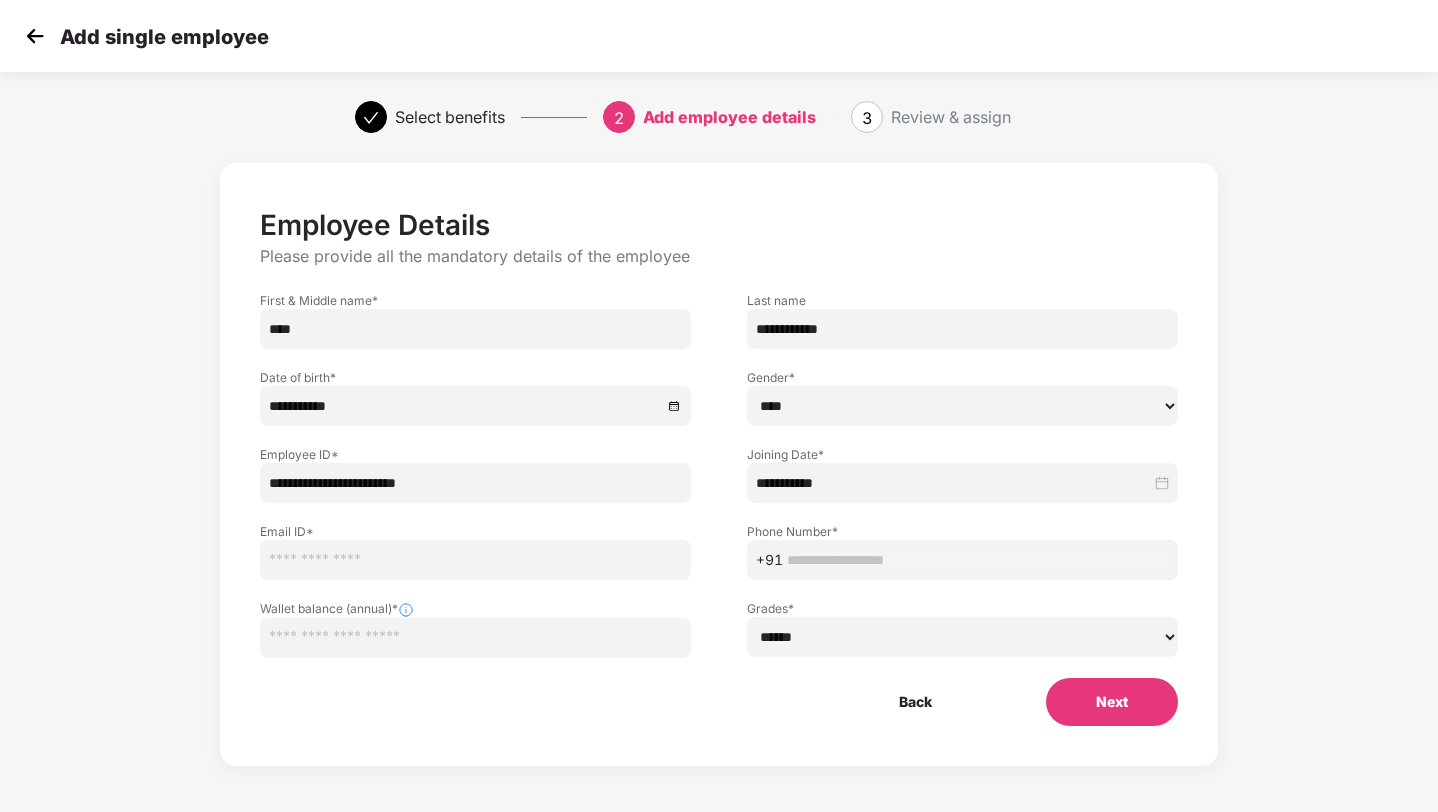 click at bounding box center [475, 560] 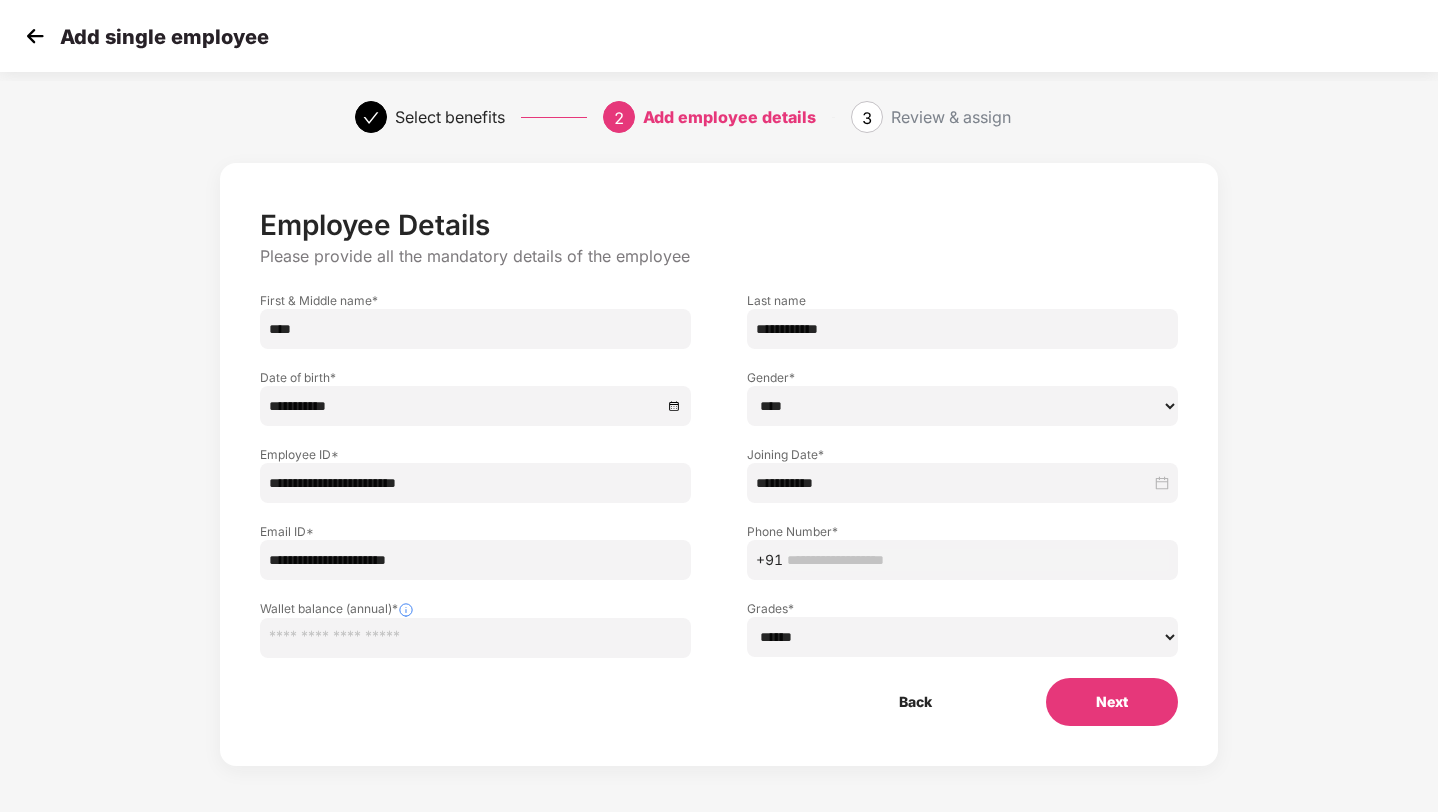 type on "**********" 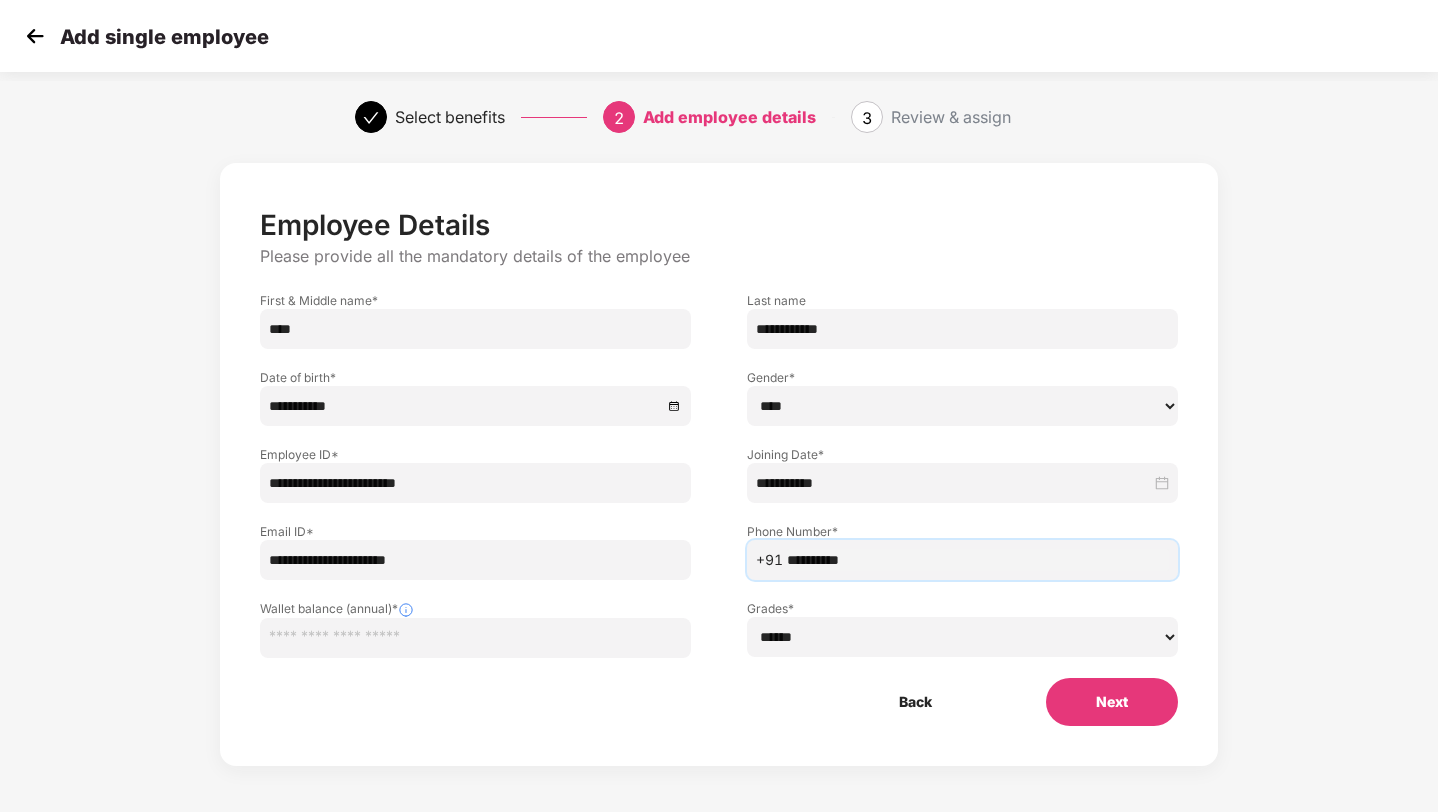 type on "**********" 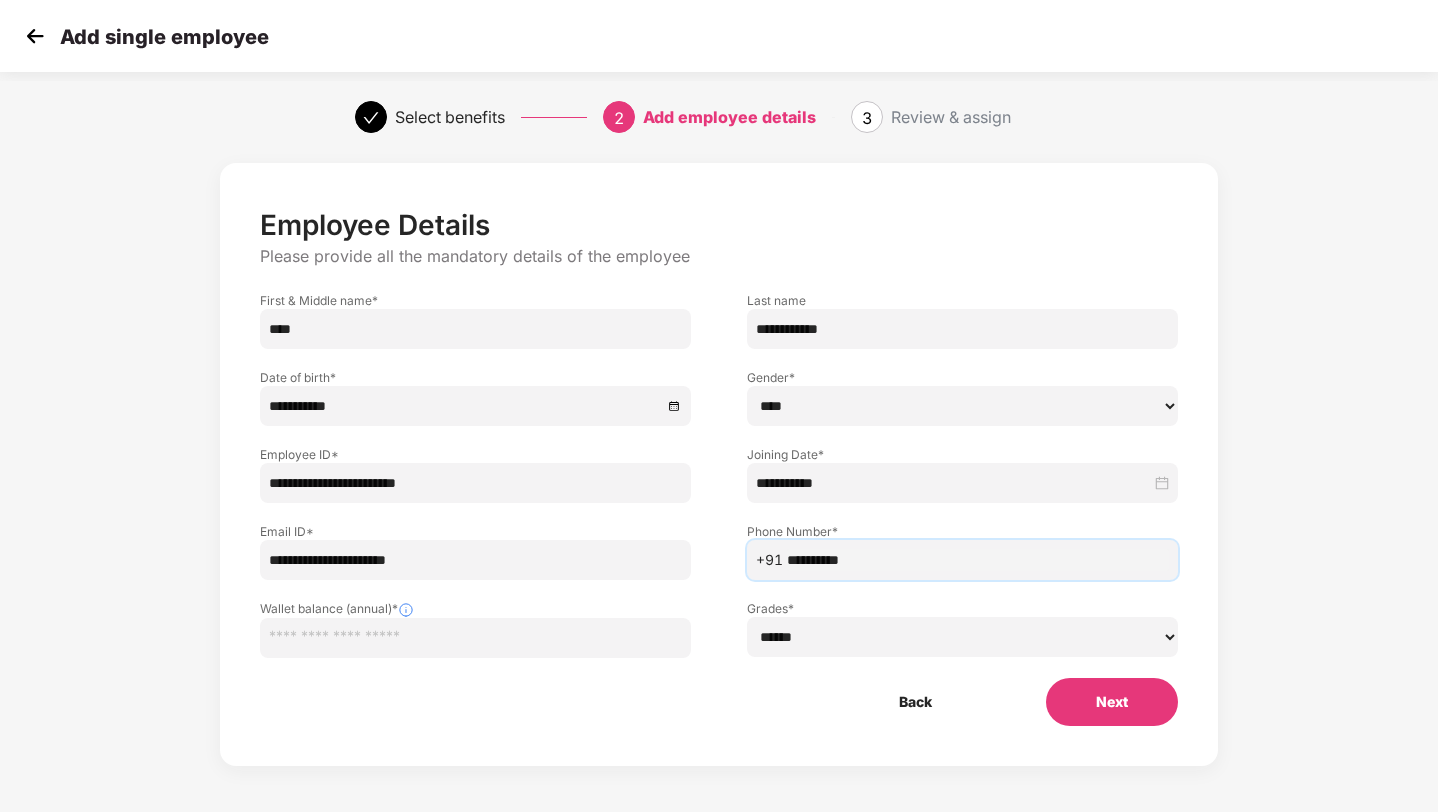 click on "**********" at bounding box center (475, 560) 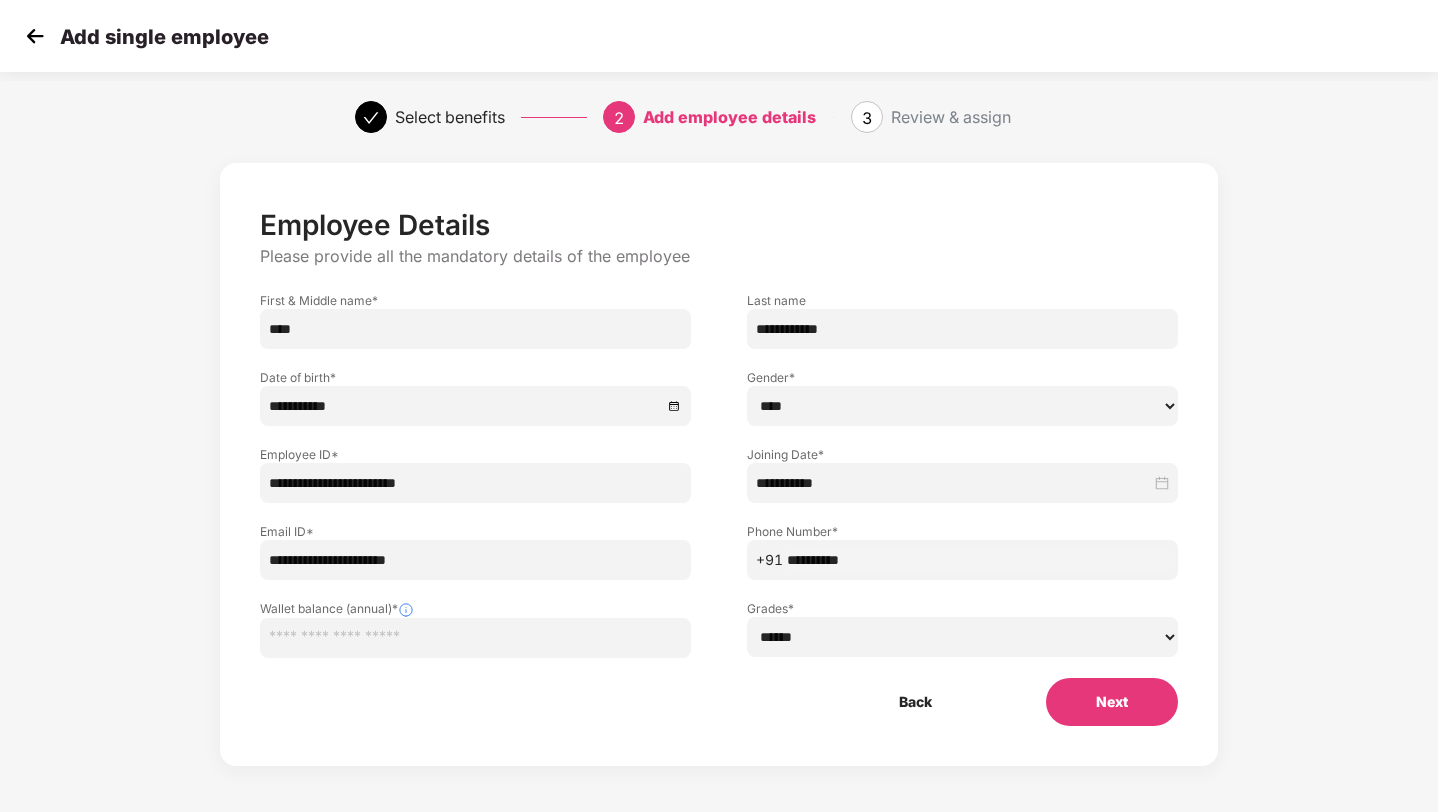 paste on "**********" 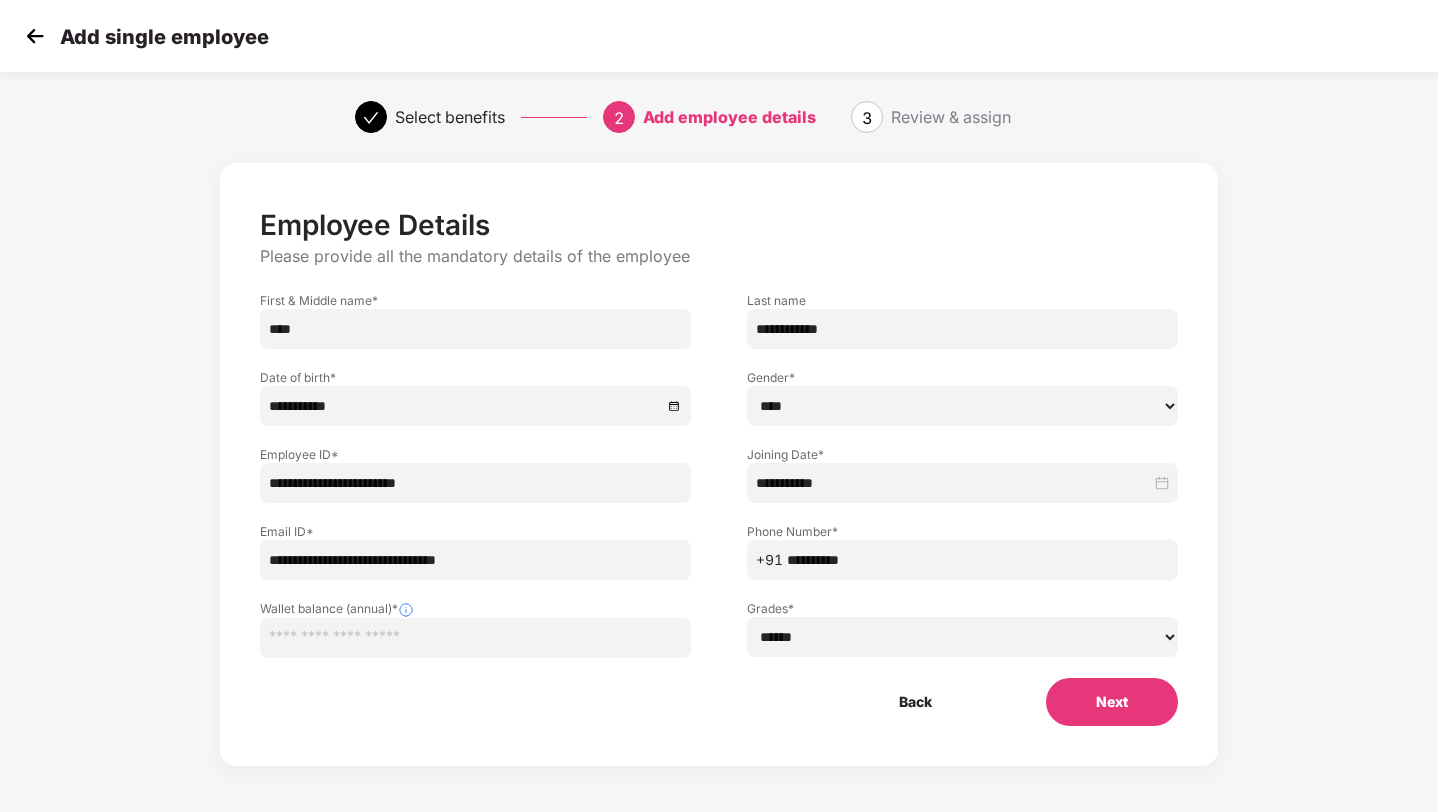 type on "**********" 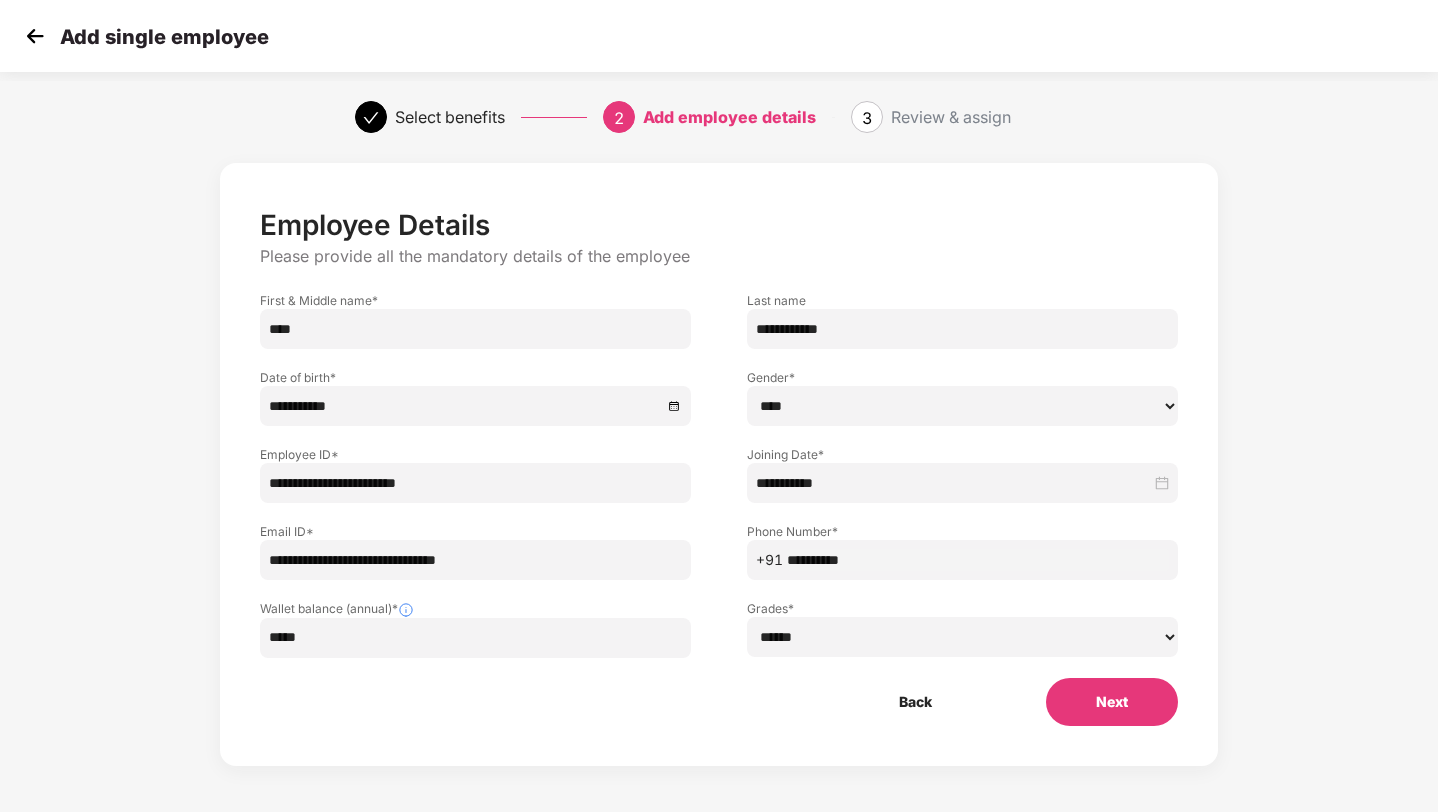 type on "*****" 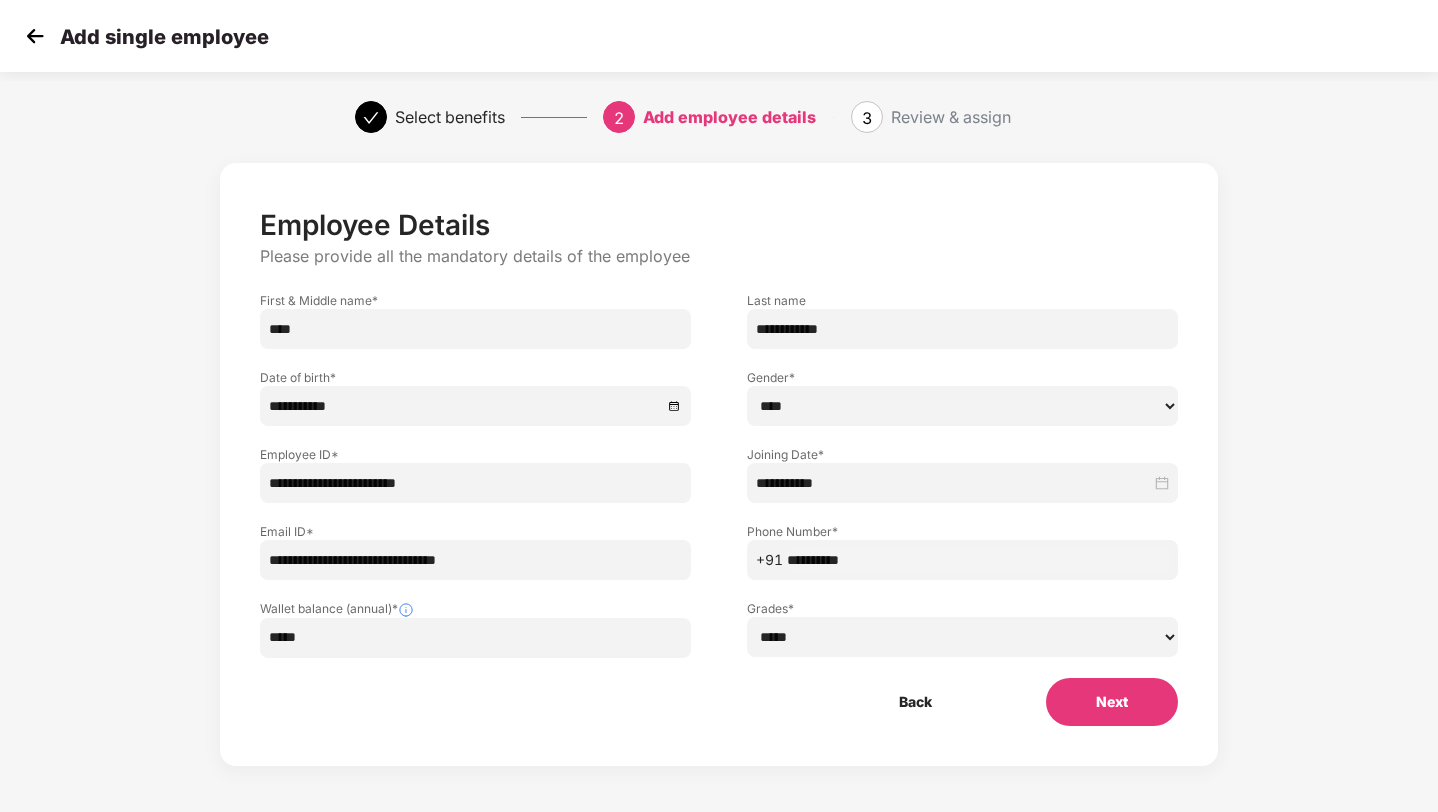 click on "*****" at bounding box center [475, 638] 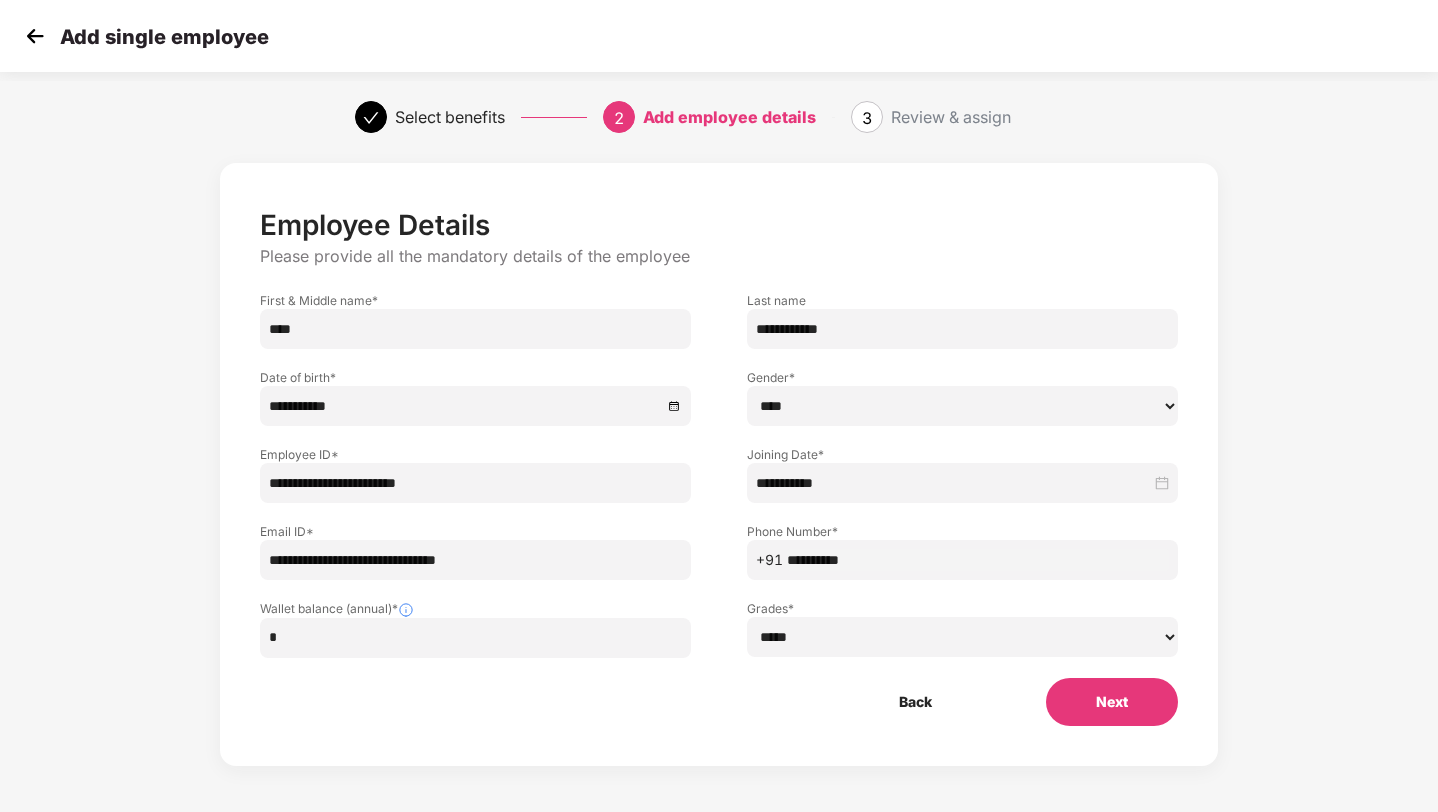 type on "*" 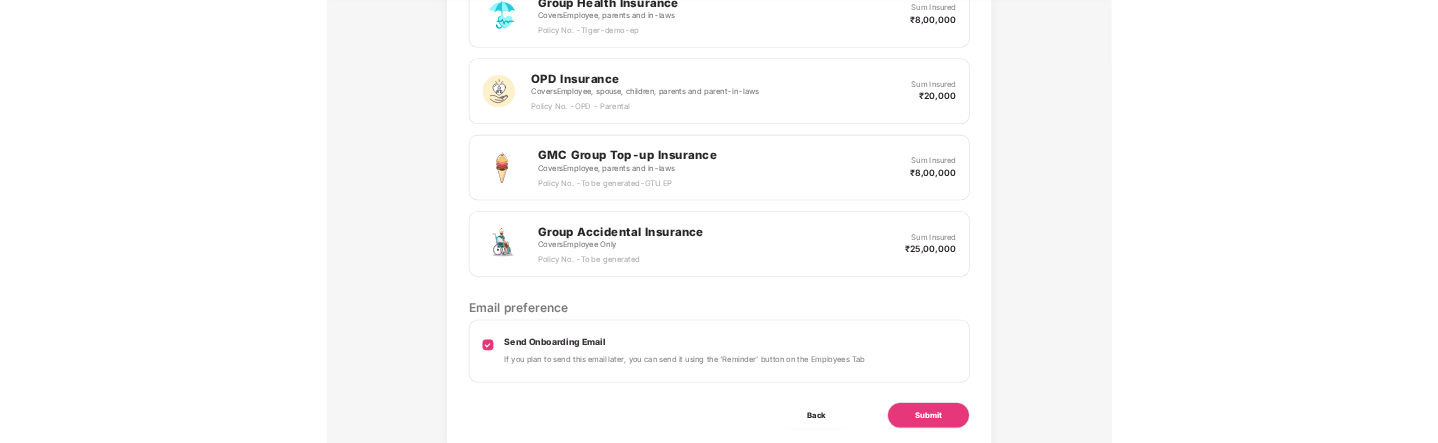 scroll, scrollTop: 898, scrollLeft: 0, axis: vertical 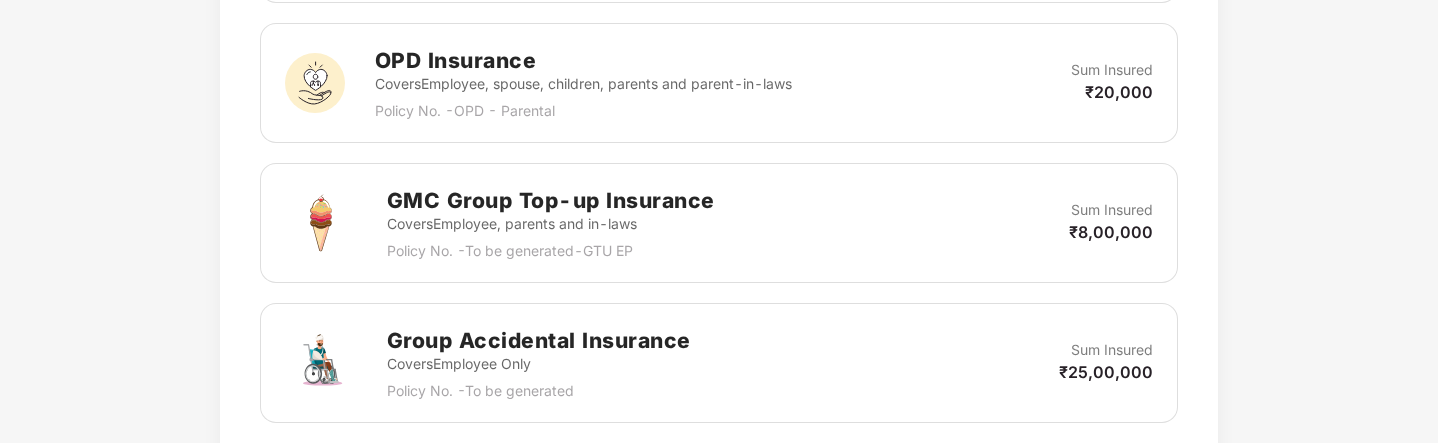 click on "Review & Assign Benefits Name test add employee Mobile No. [PHONE] Email ID [EMAIL] Date of Birth [DATE] Employee ID test-add-employee-remider Joining Date [DATE] You can add dependents in the next step after submission Affinity Benefits Clove Dental, Pharmeasy, Nua Women, Prystine Care etc will be automatically assigned by adding employees Auto-assigned Selected Benefits Group Health Insurance Covers Employee, parents and in-laws Policy No. - TIger-demo-ep Sum Insured ₹8,00,000 OPD Insurance Covers Employee, spouse, children, parents and parent-in-laws Policy No. - OPD - Parental Sum Insured ₹20,000 GMC Group Top-up Insurance Covers Employee, parents and in-laws Policy No. - To be generated-GTU EP Sum Insured ₹8,00,000 Group Accidental Insurance Covers Employee Only Policy No. - To be generated Sum Insured ₹25,00,000 Email preference Send Onboarding Email Back Submit" at bounding box center [719, 3] 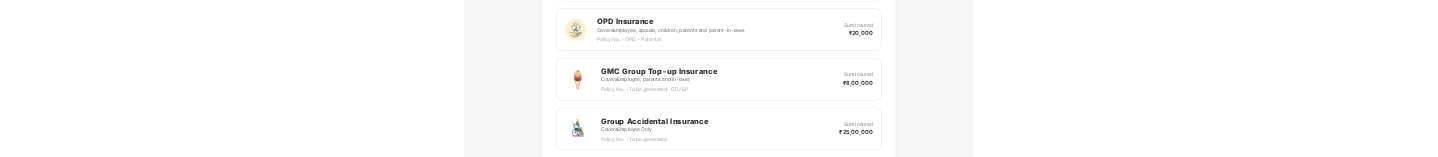 scroll, scrollTop: 1267, scrollLeft: 0, axis: vertical 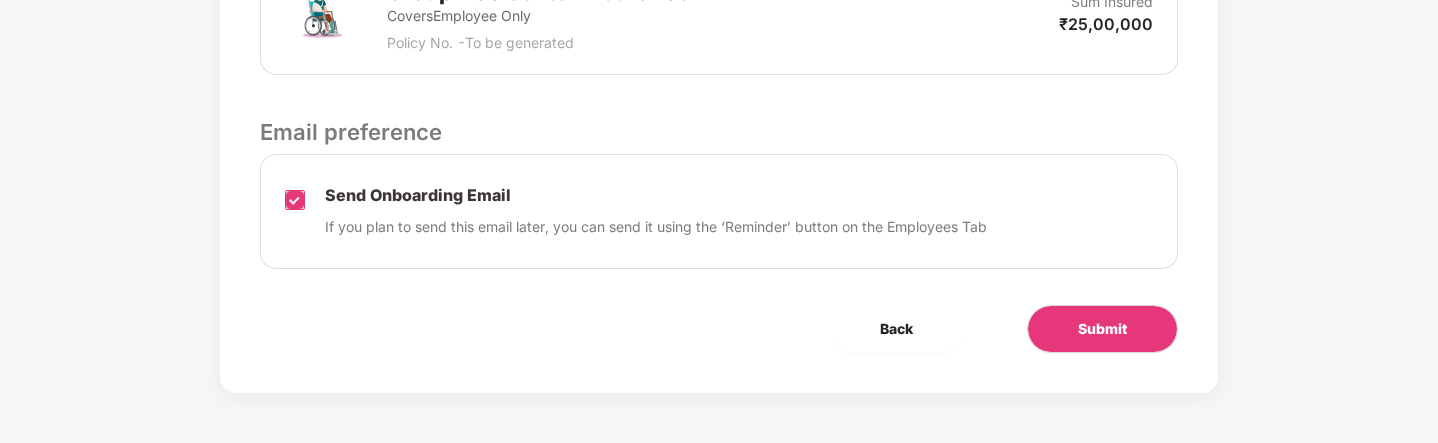 click at bounding box center (295, 212) 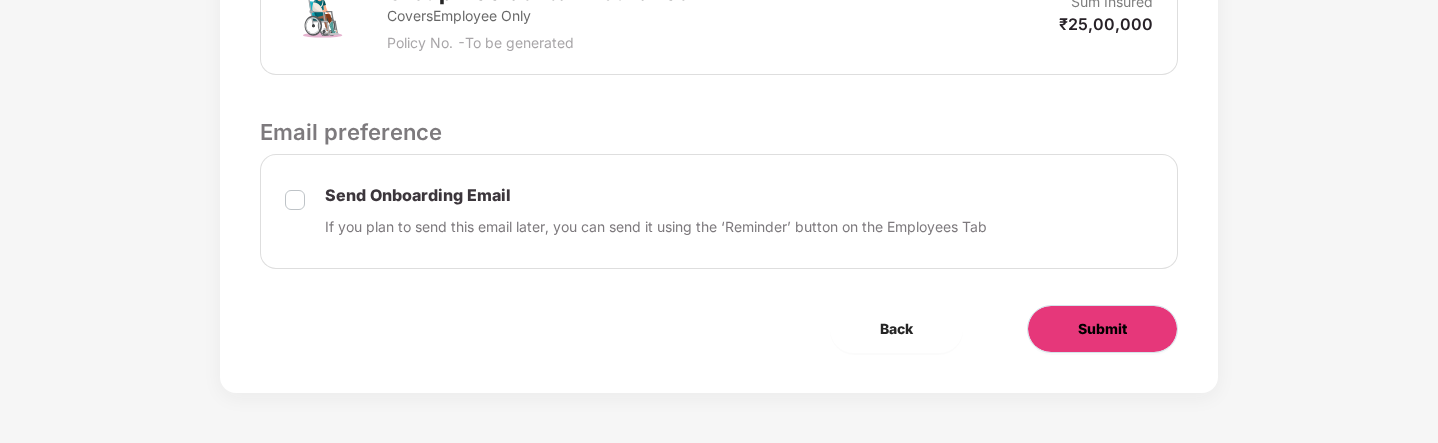click on "Submit" at bounding box center (1102, 329) 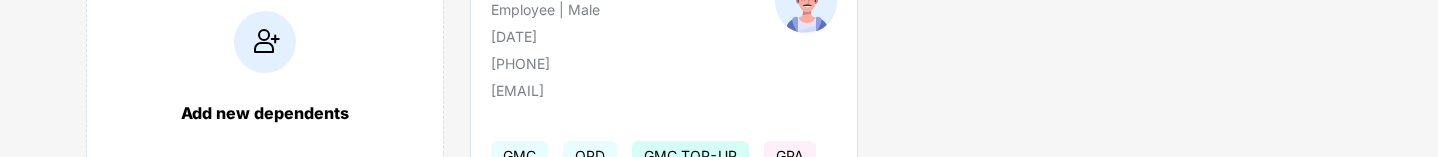 scroll, scrollTop: 377, scrollLeft: 0, axis: vertical 